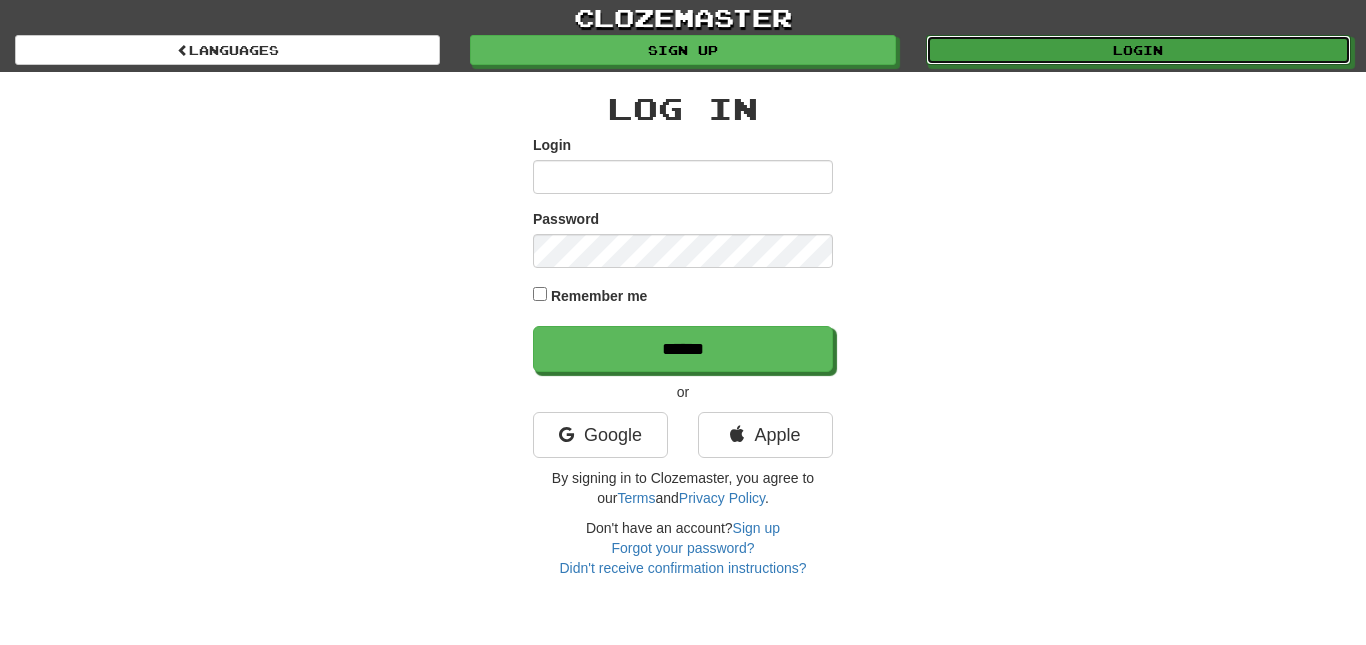 scroll, scrollTop: 0, scrollLeft: 0, axis: both 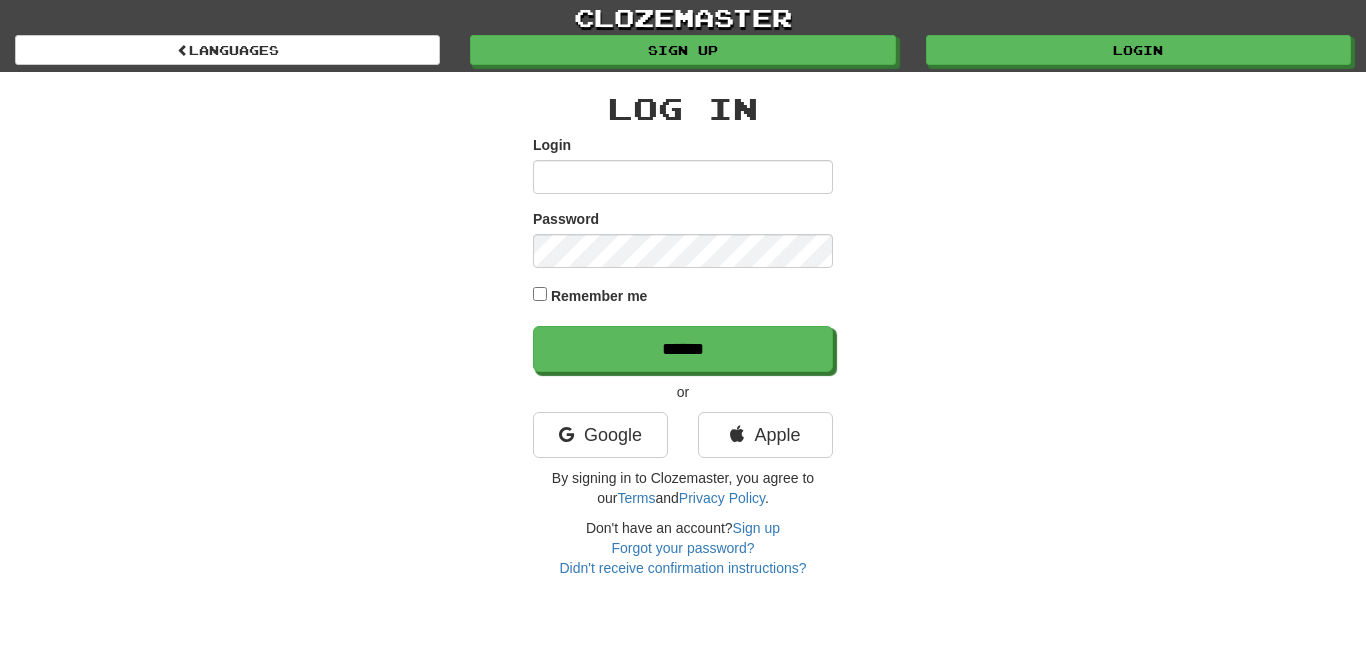 click on "Login" at bounding box center (683, 177) 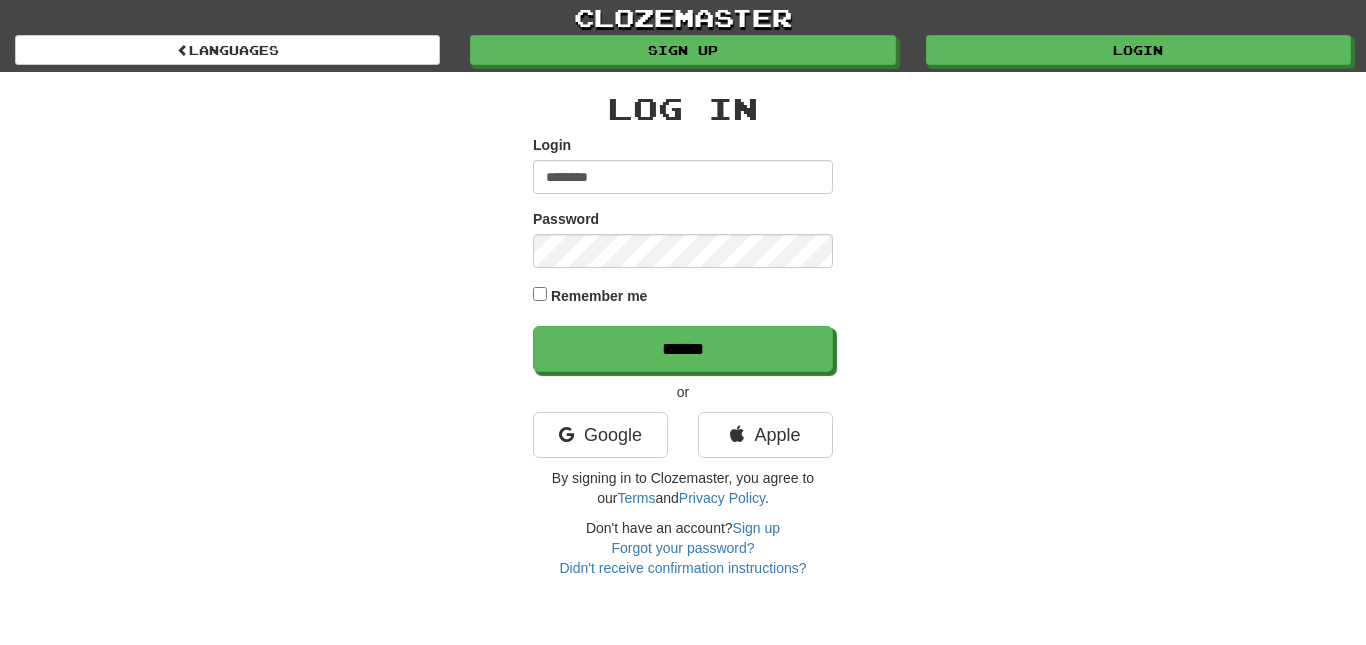 type on "********" 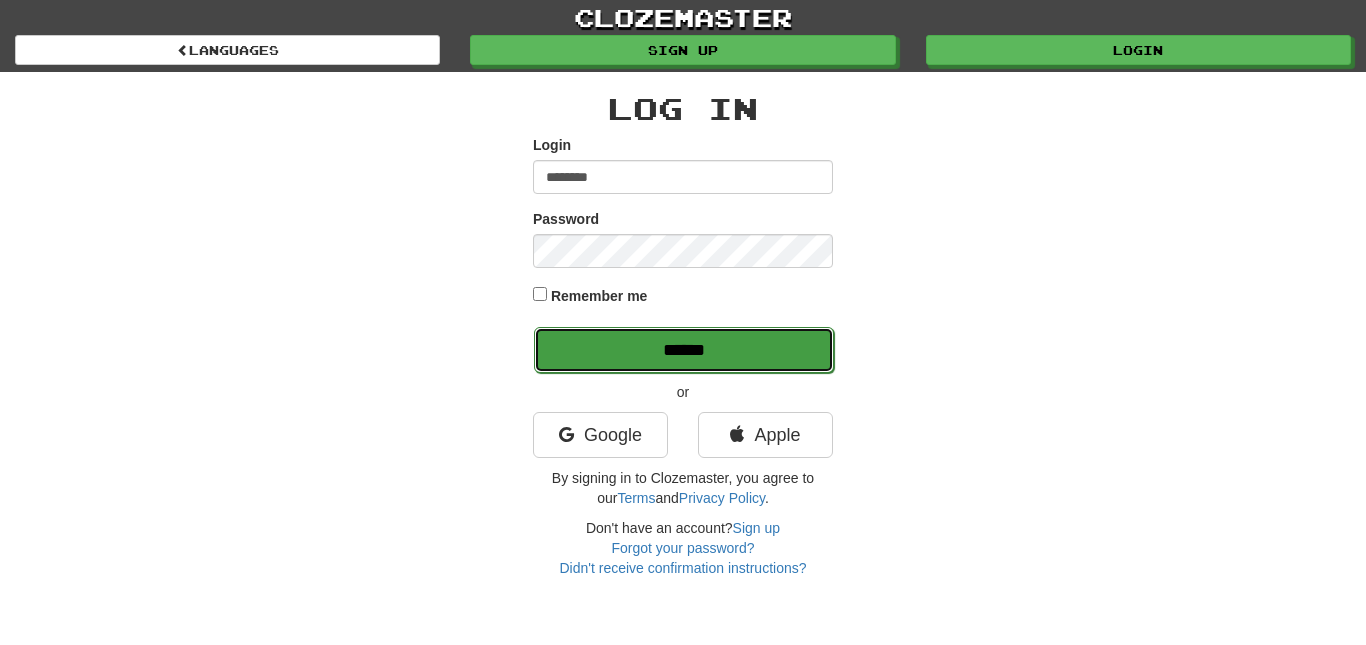 click on "******" at bounding box center (684, 350) 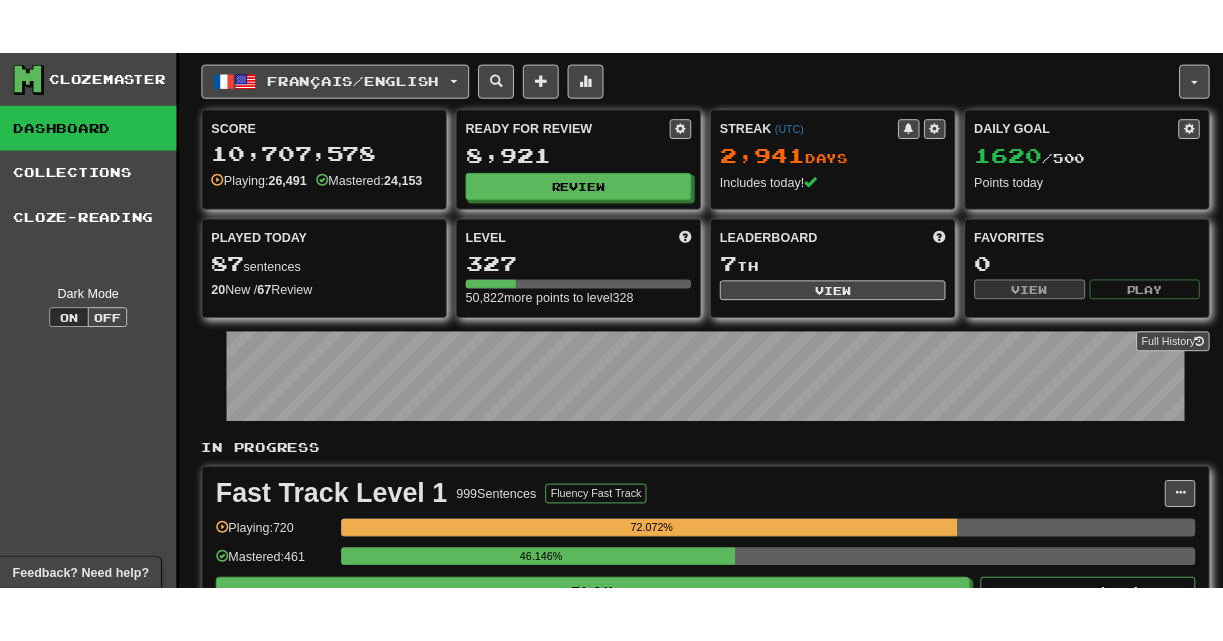 scroll, scrollTop: 0, scrollLeft: 0, axis: both 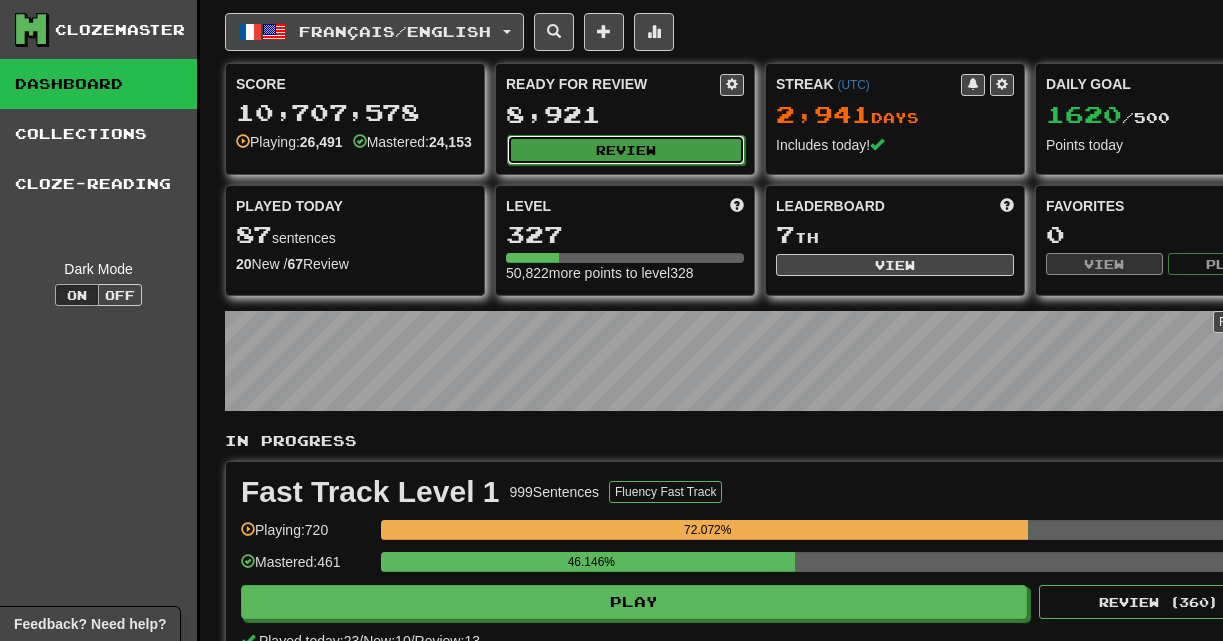 click on "Review" at bounding box center [626, 150] 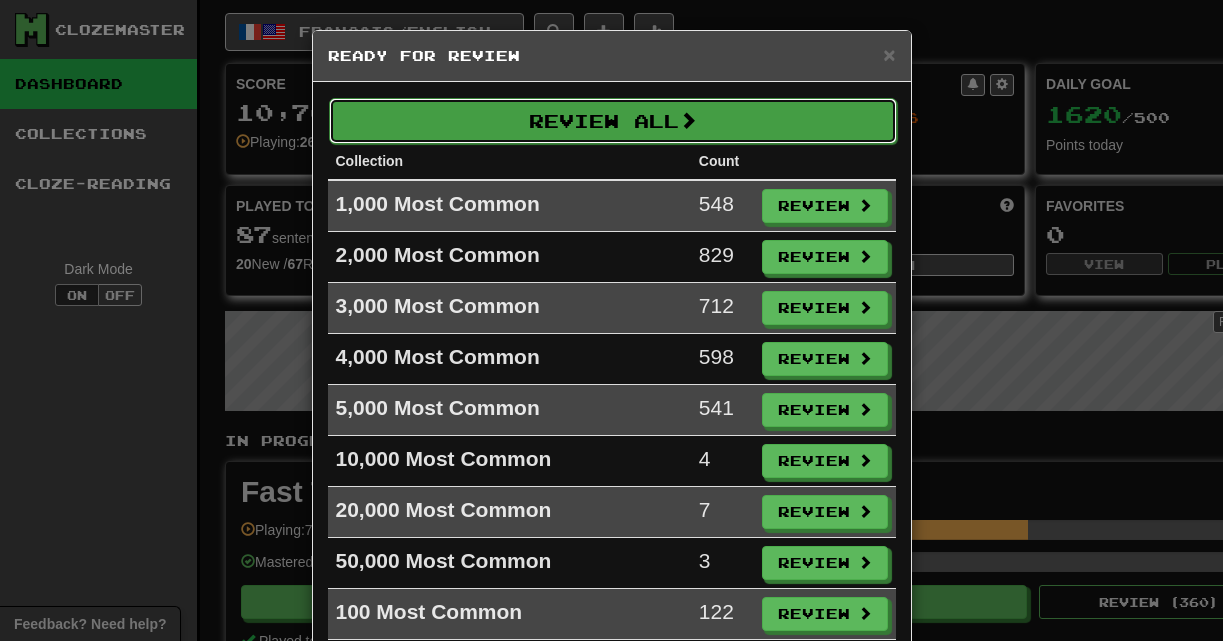 click on "Review All" at bounding box center (613, 121) 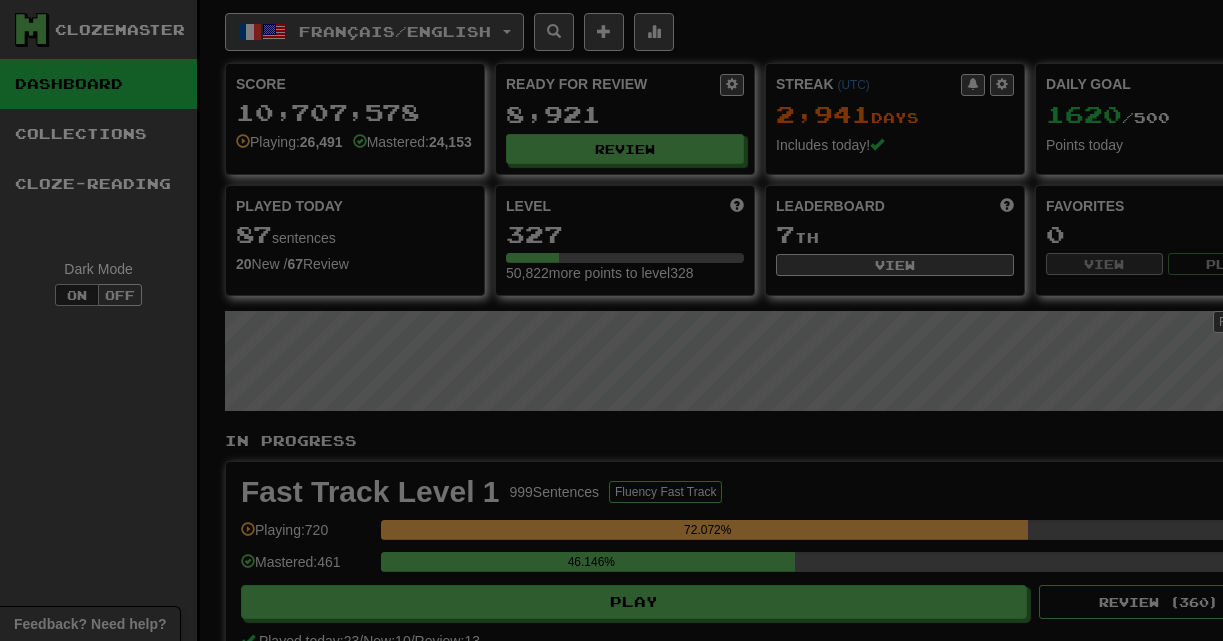 select on "**" 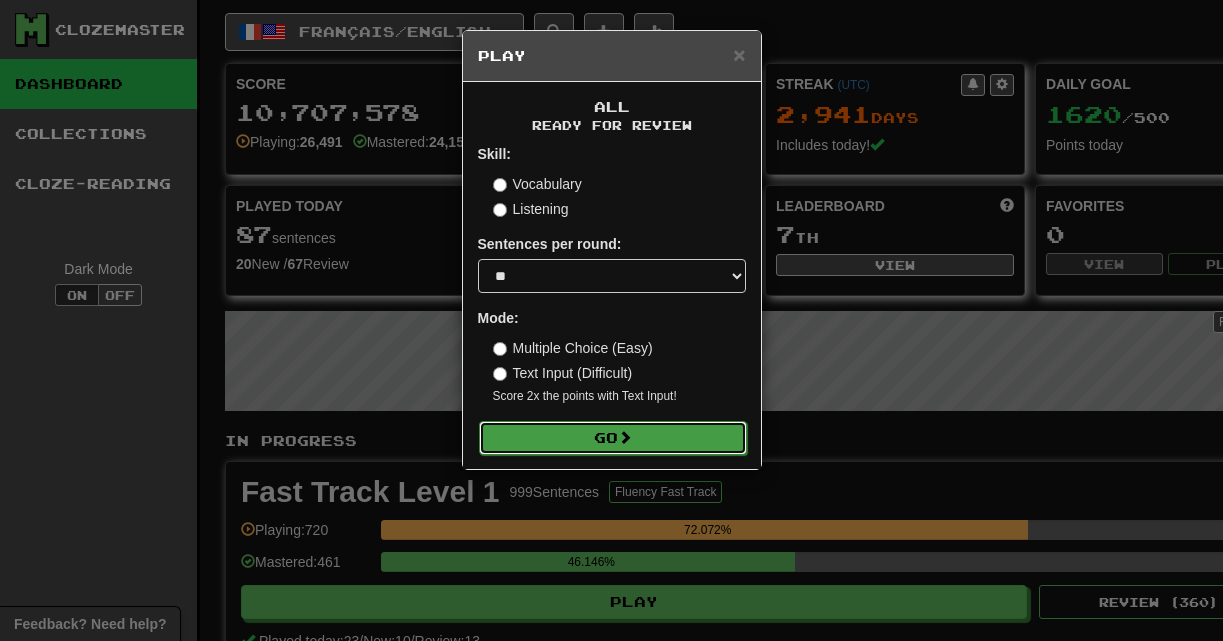 click on "Go" at bounding box center [613, 438] 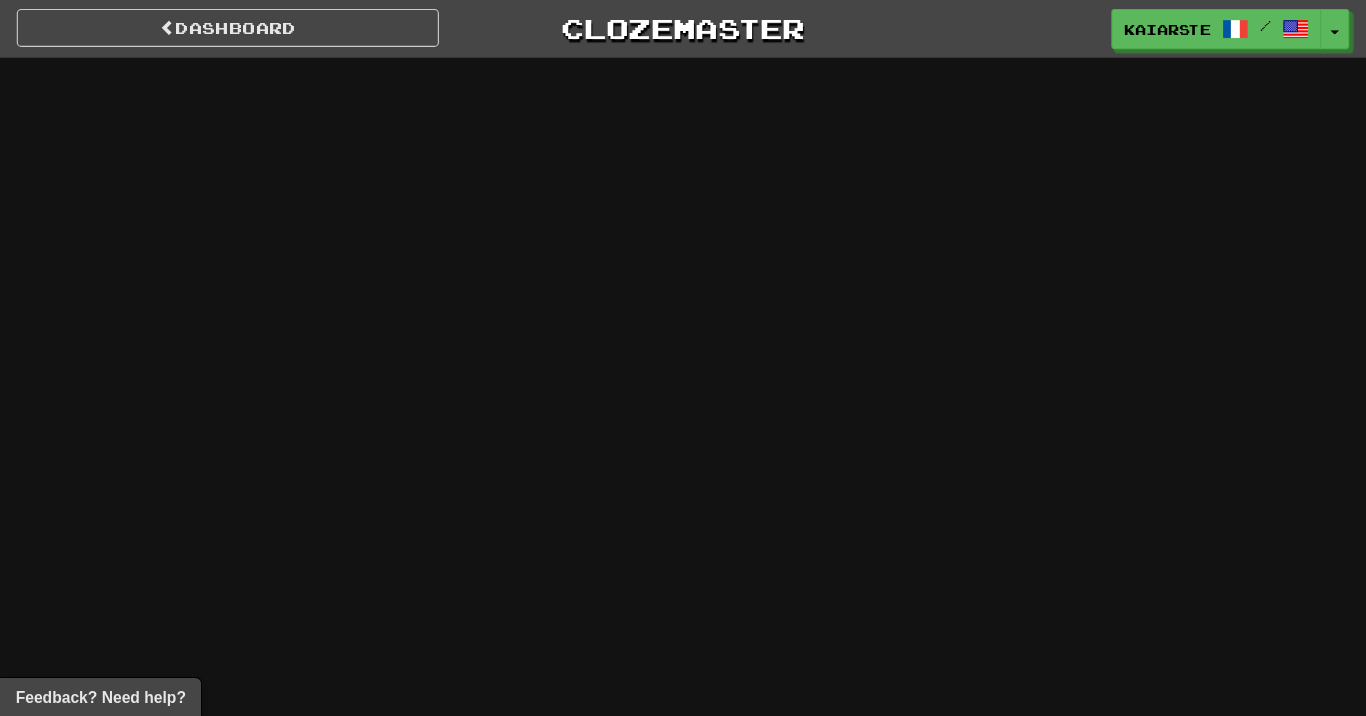 scroll, scrollTop: 0, scrollLeft: 0, axis: both 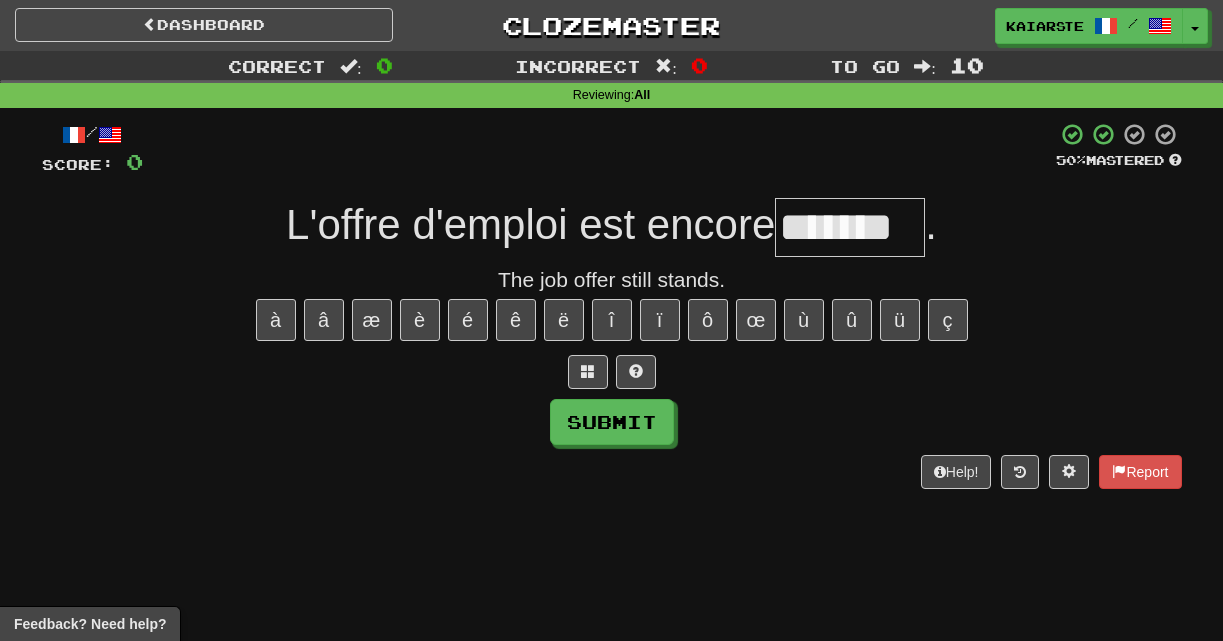 type on "*******" 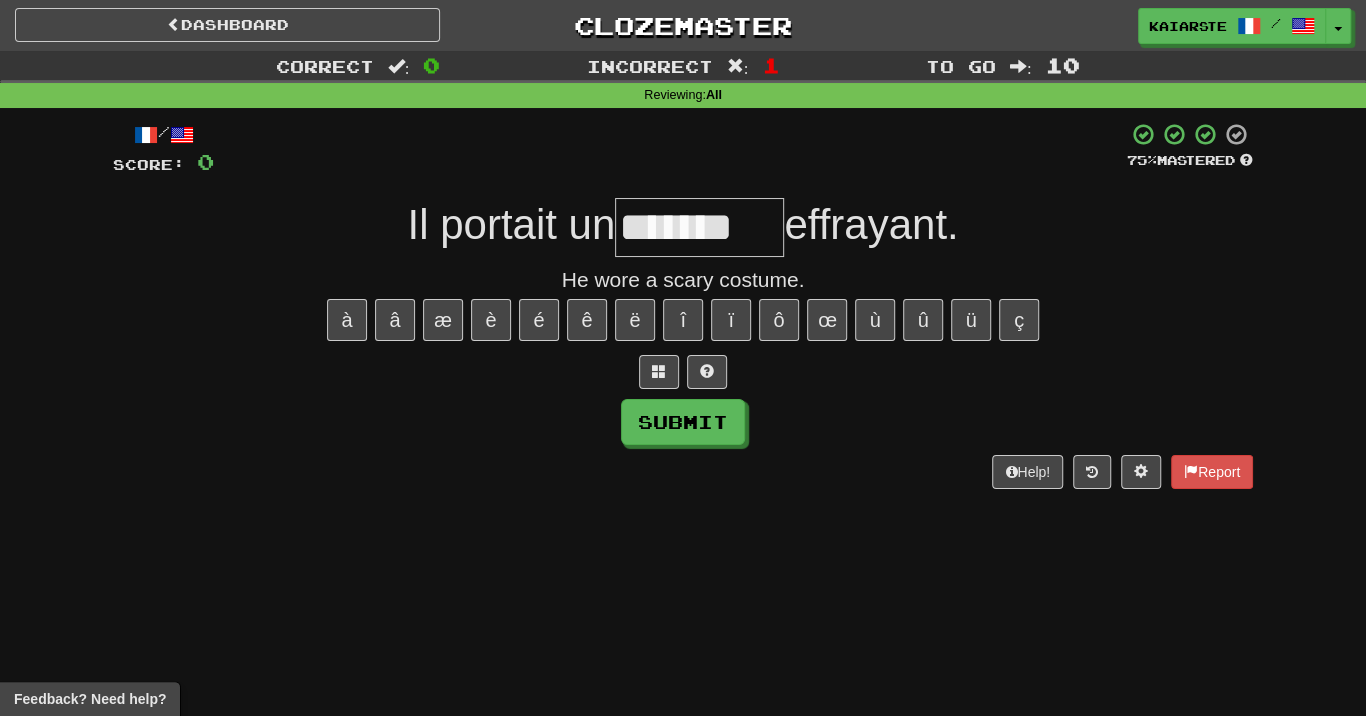 type on "*******" 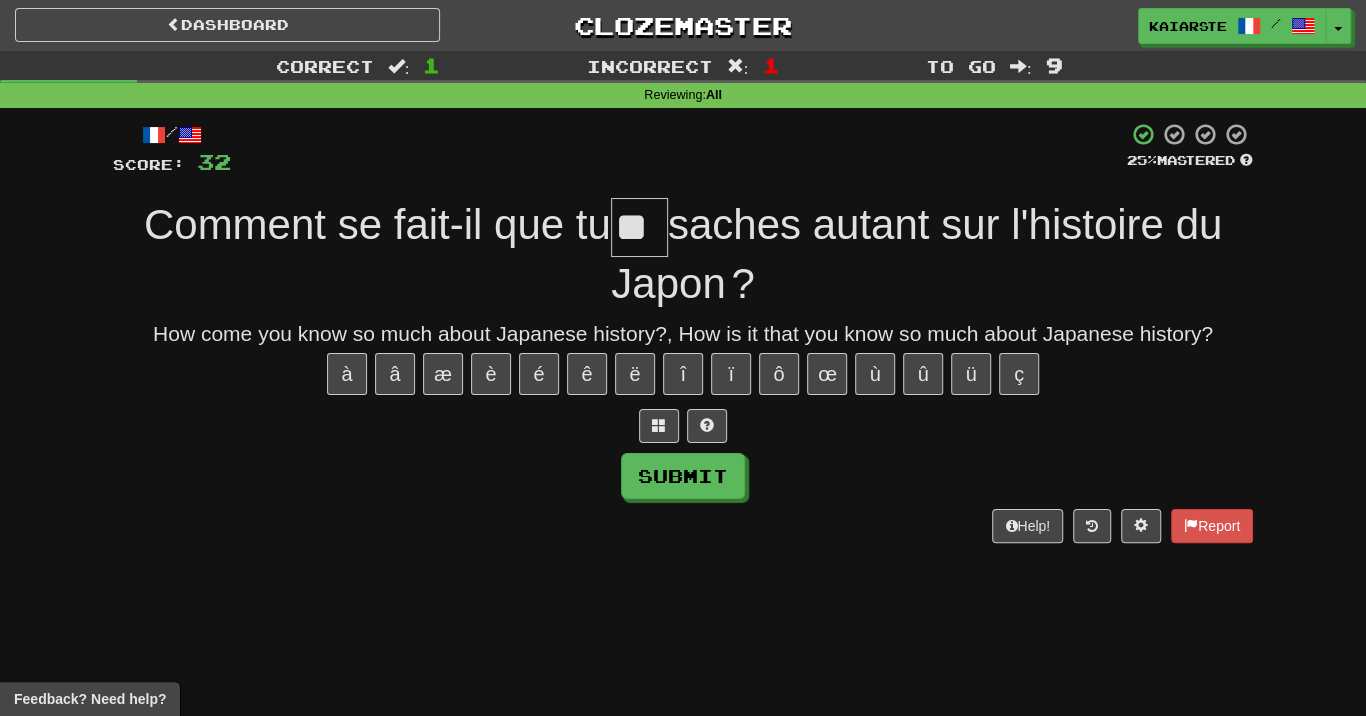 type on "**" 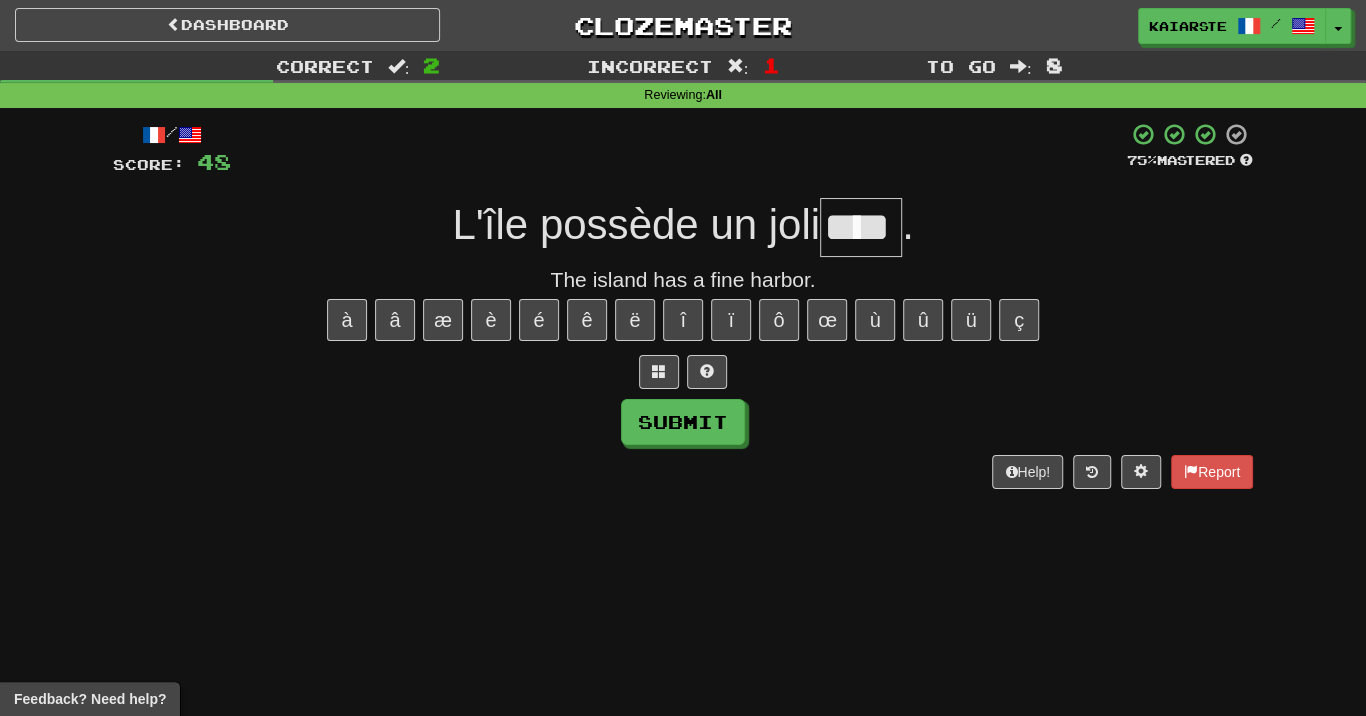 type on "****" 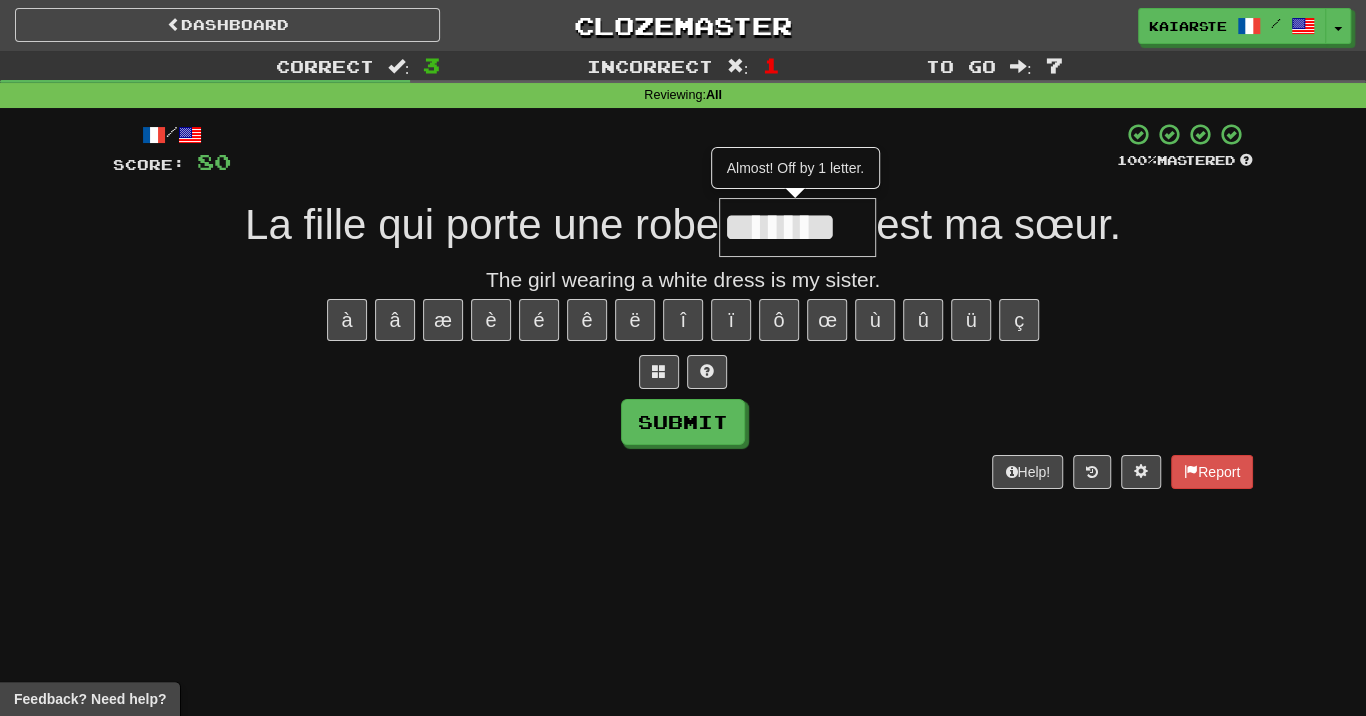type on "*******" 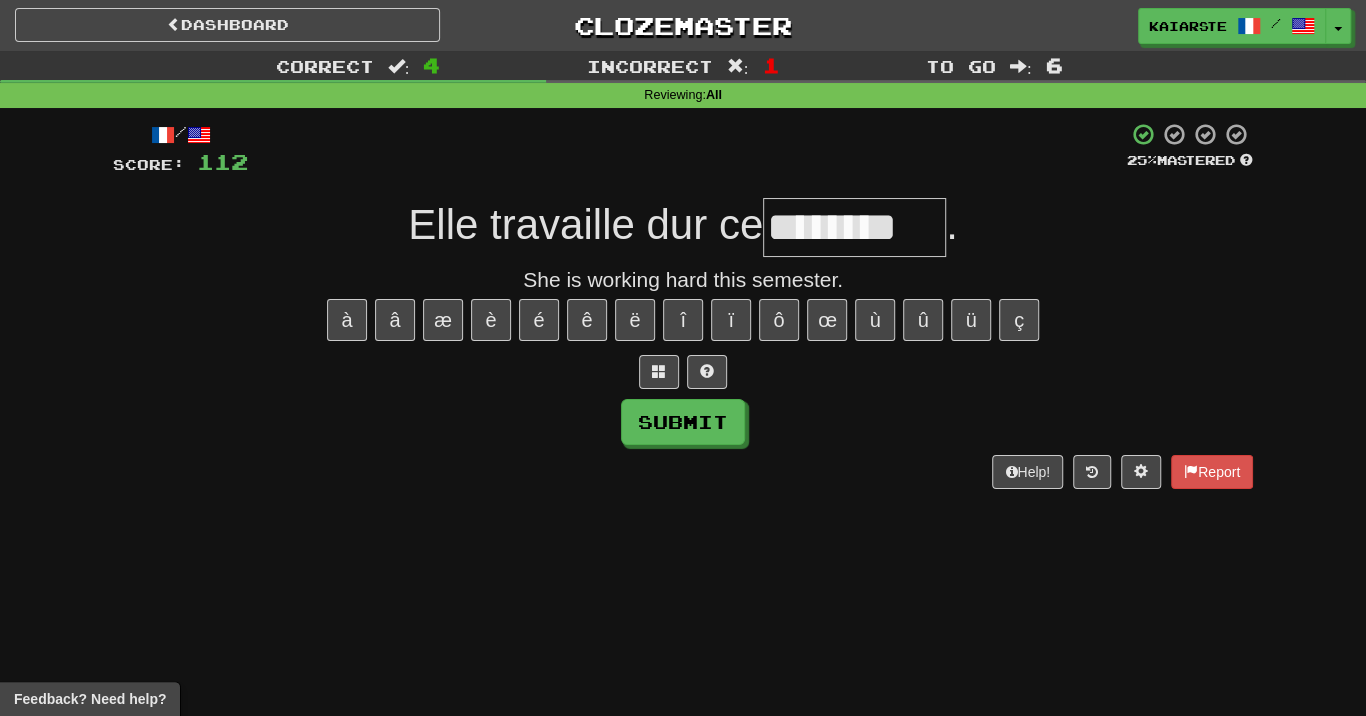type on "********" 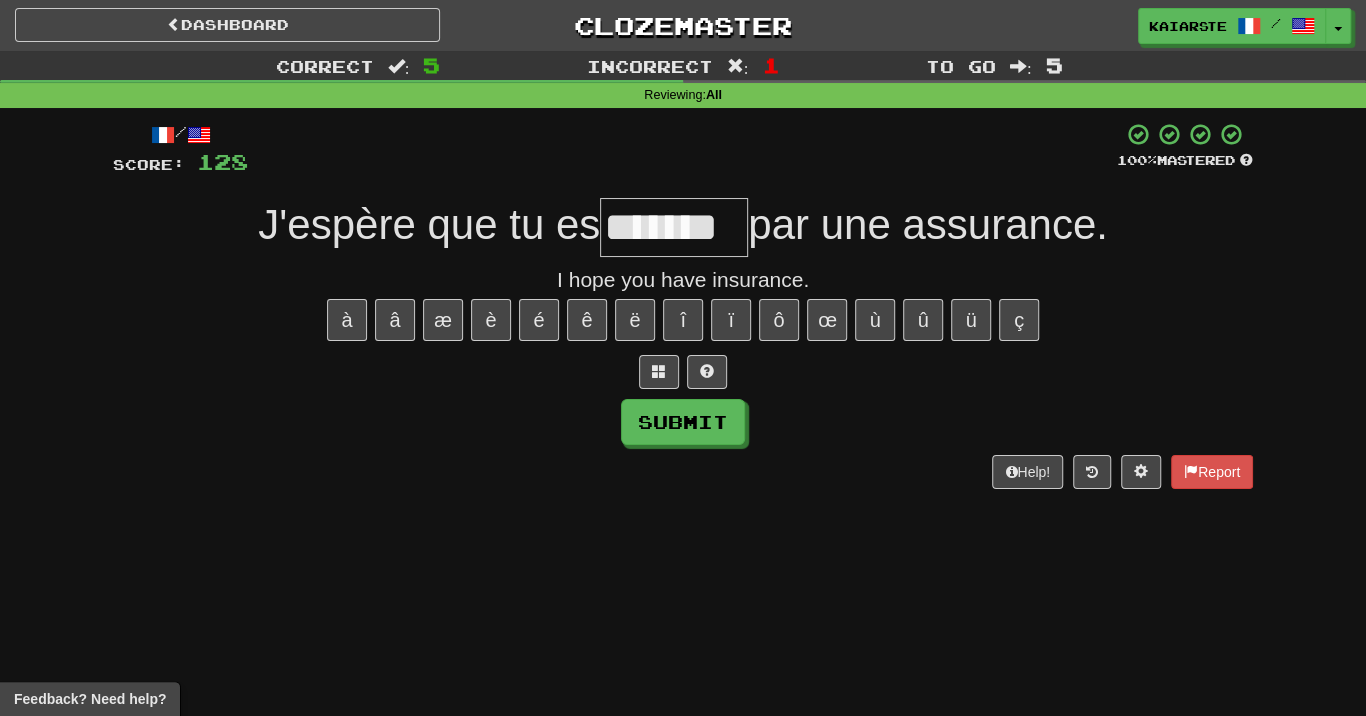 type on "*******" 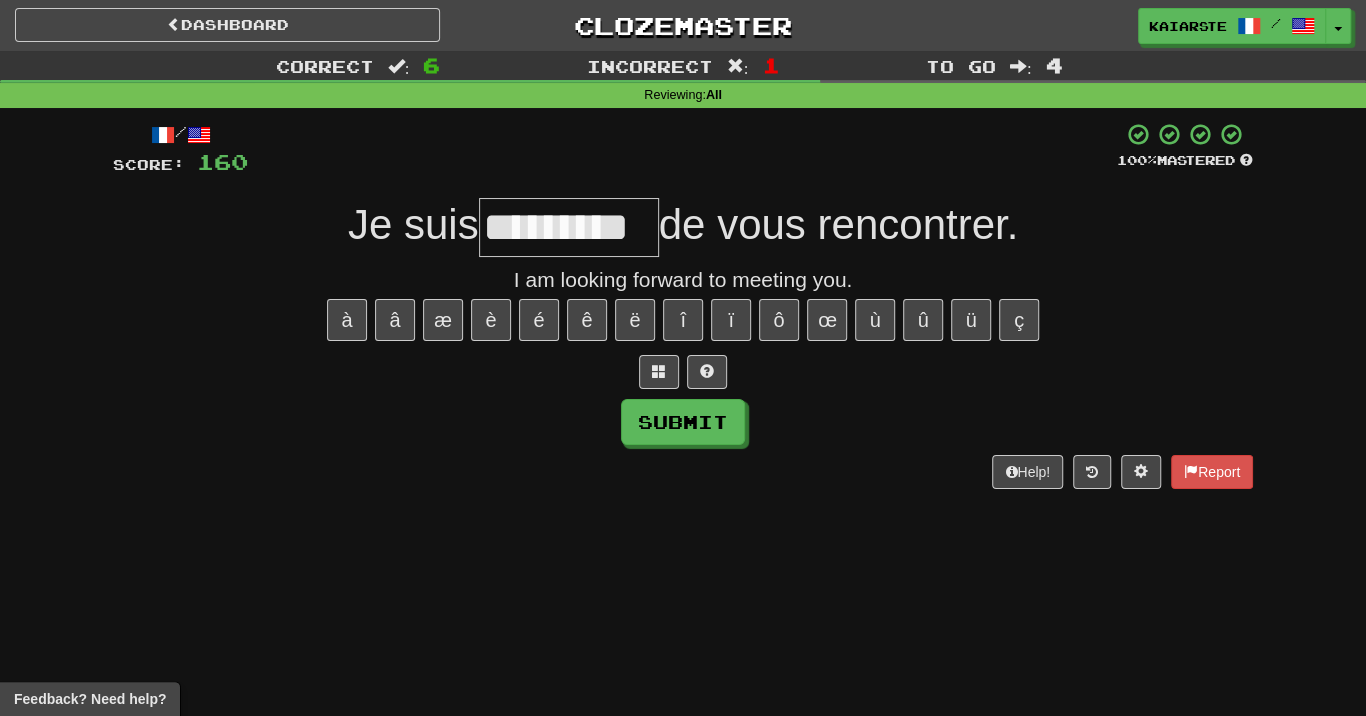 type on "*********" 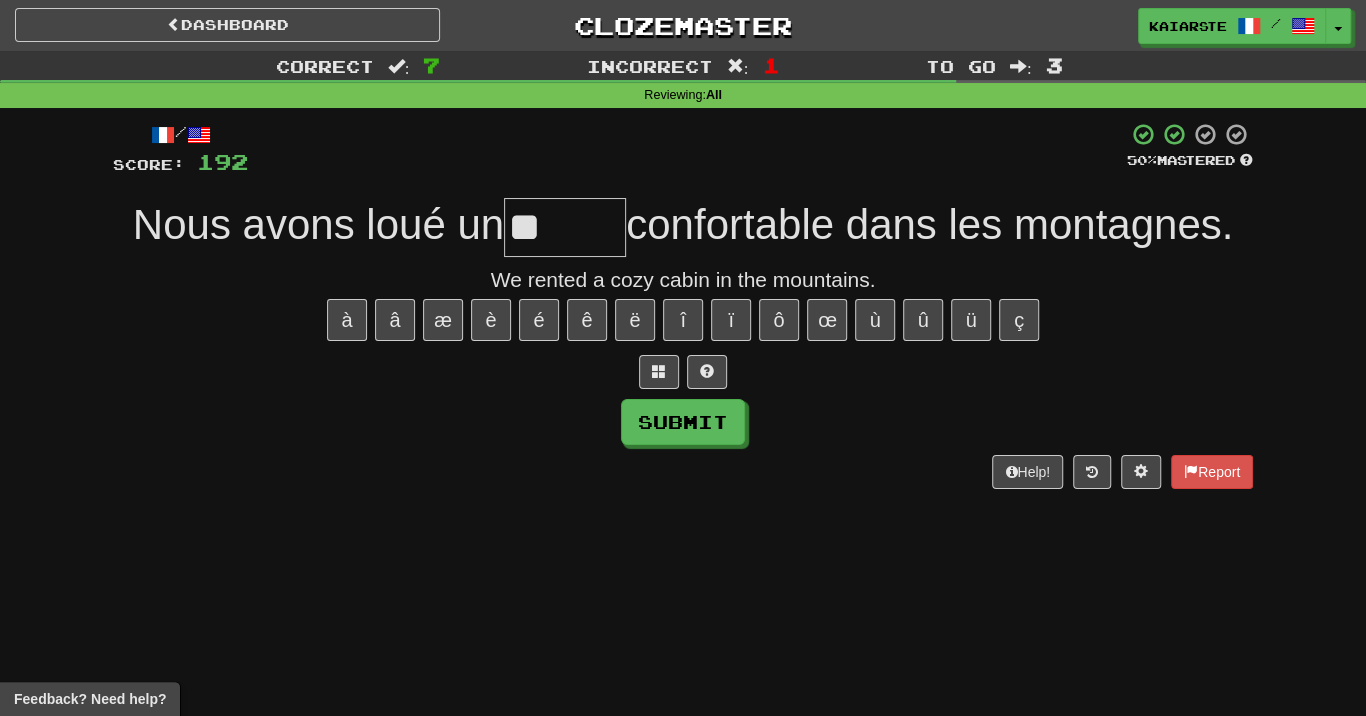 type on "*" 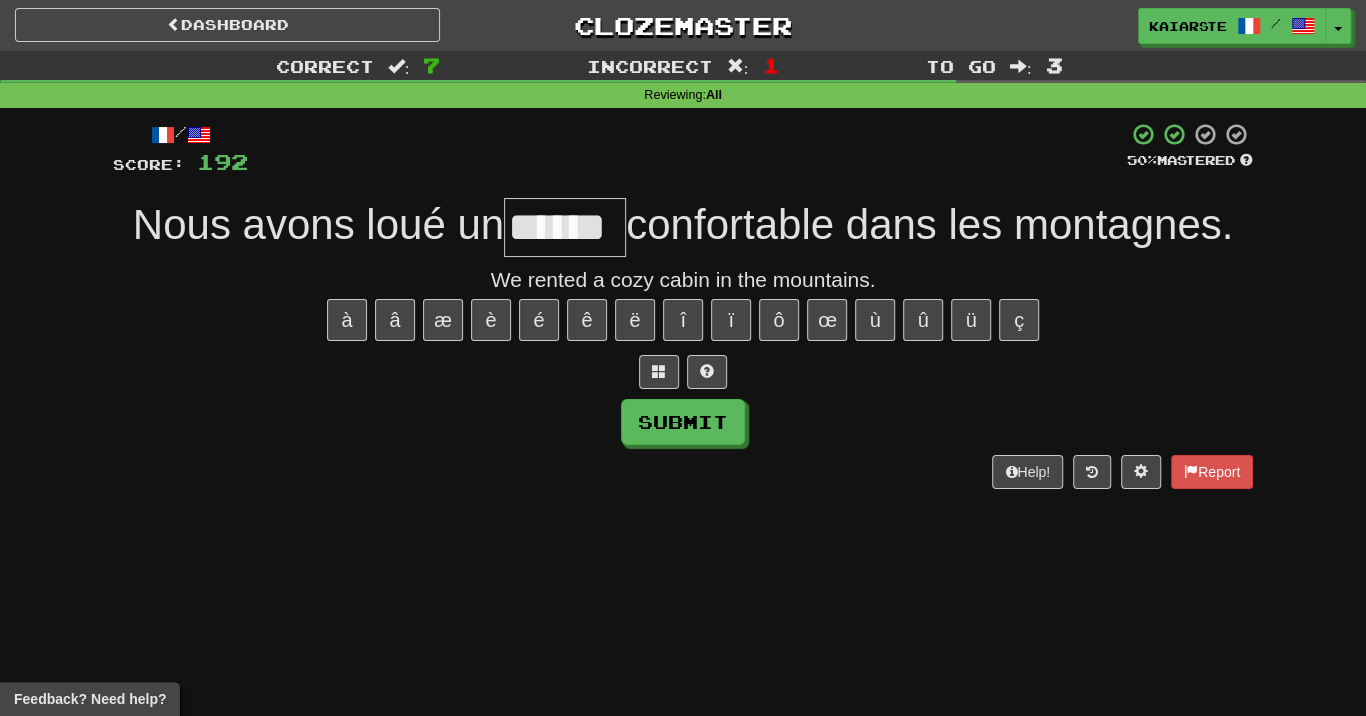type on "******" 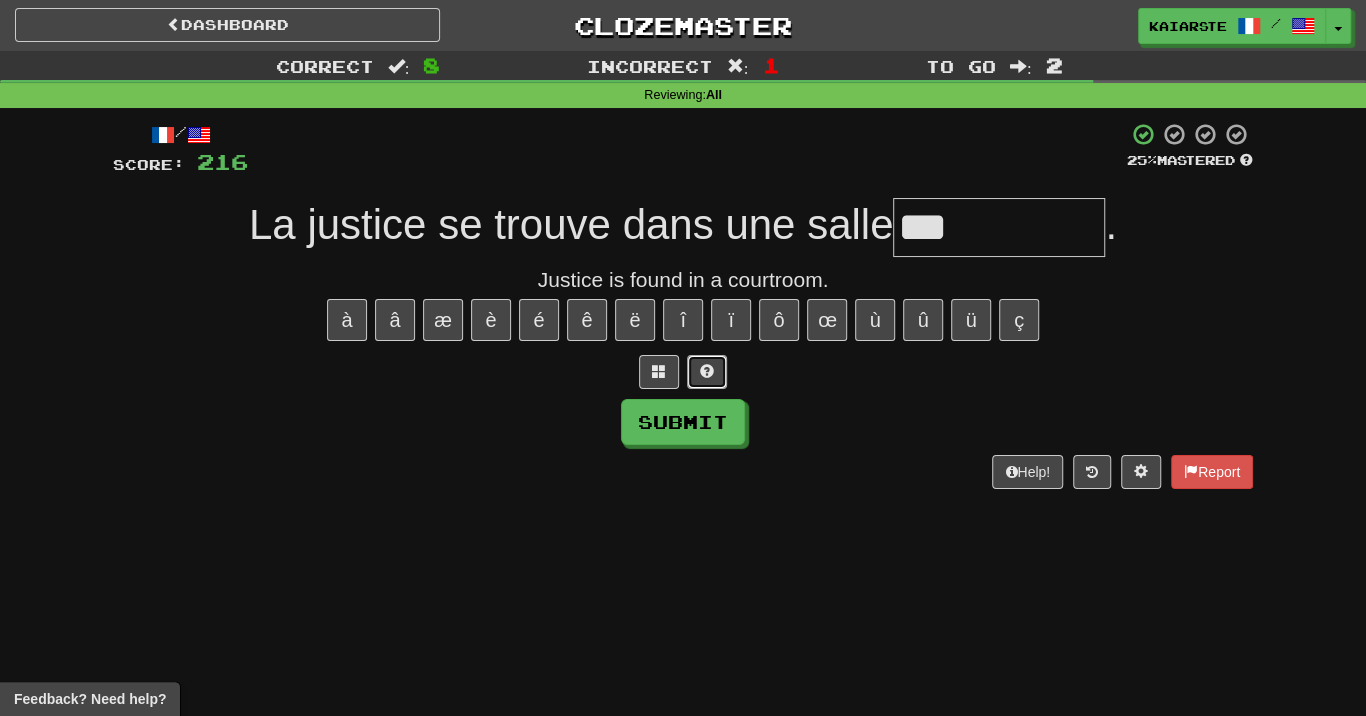 click at bounding box center [707, 372] 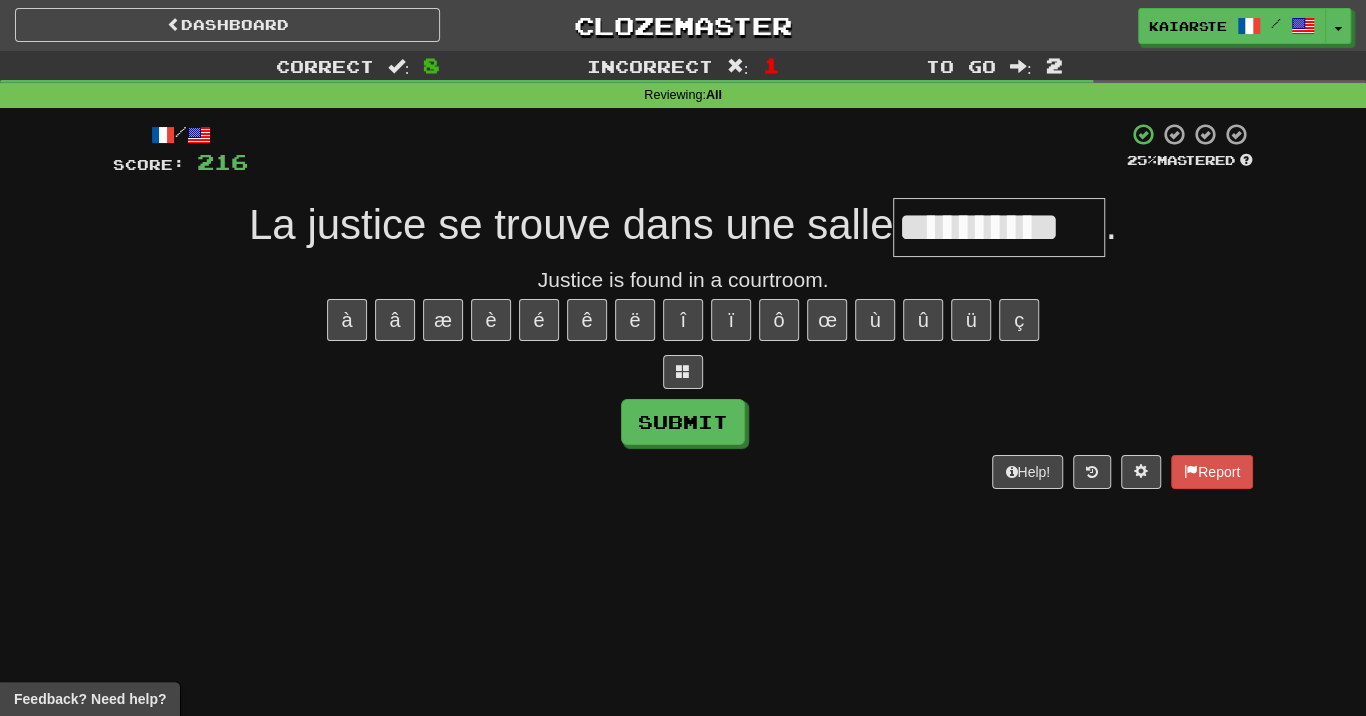 type on "**********" 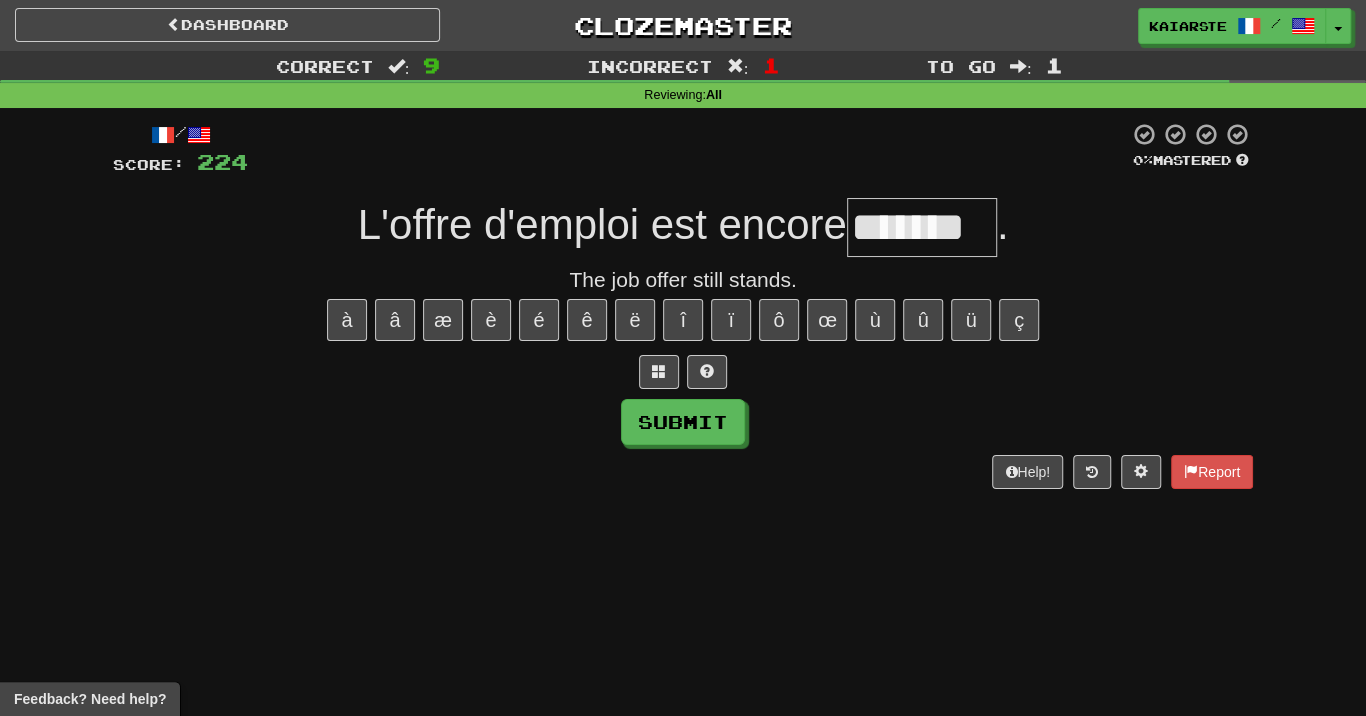 type on "*******" 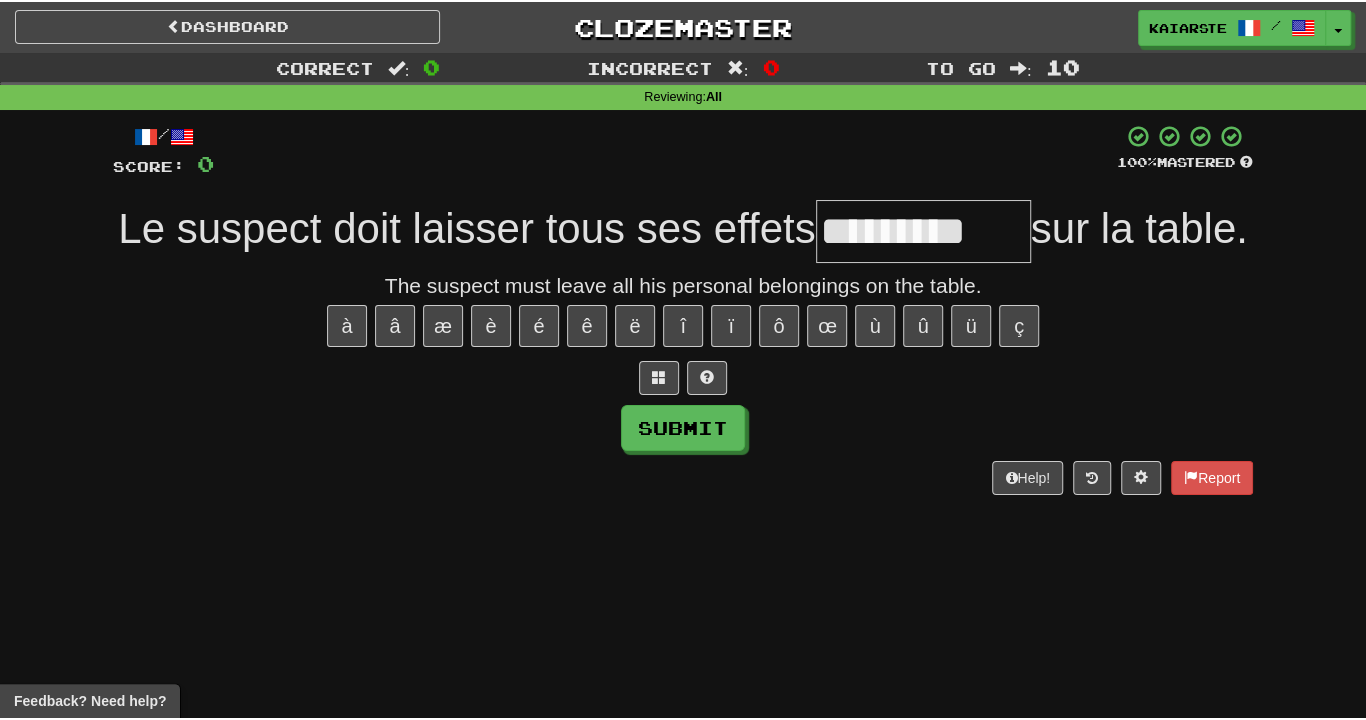 scroll, scrollTop: 0, scrollLeft: 0, axis: both 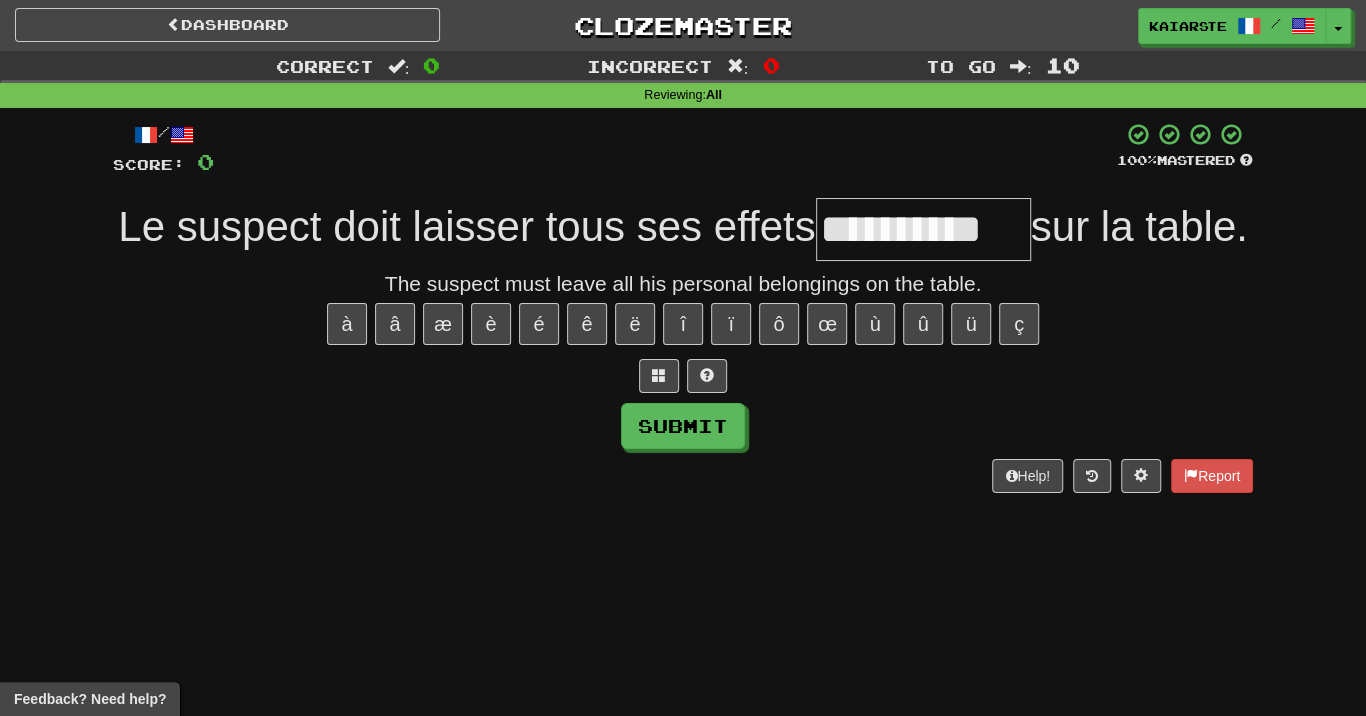 type on "**********" 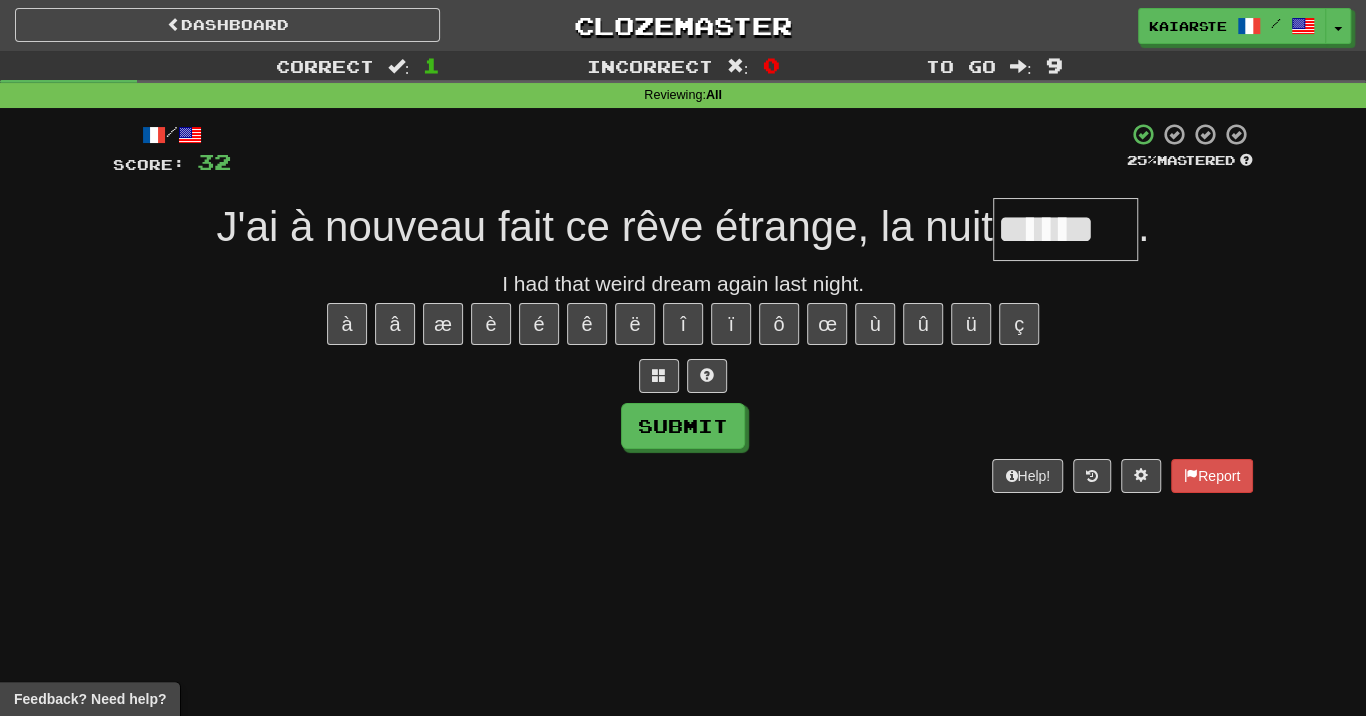 type on "******" 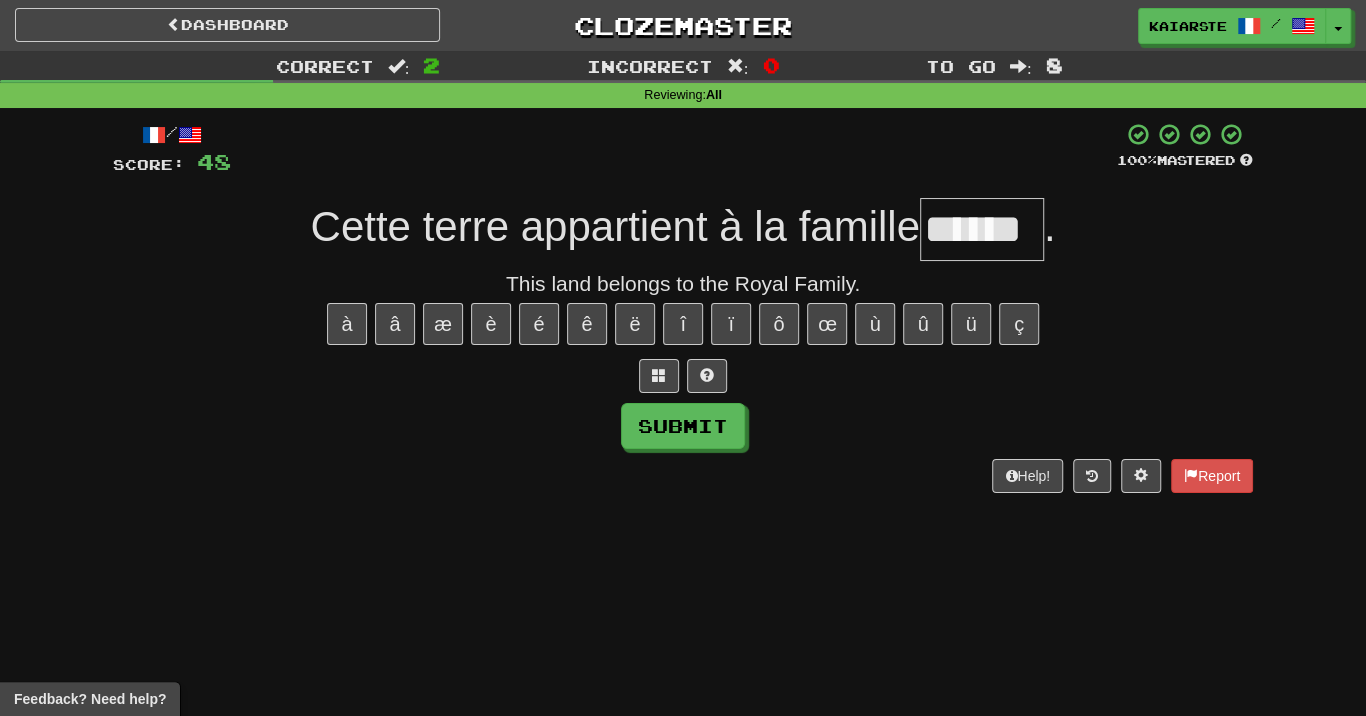 type on "******" 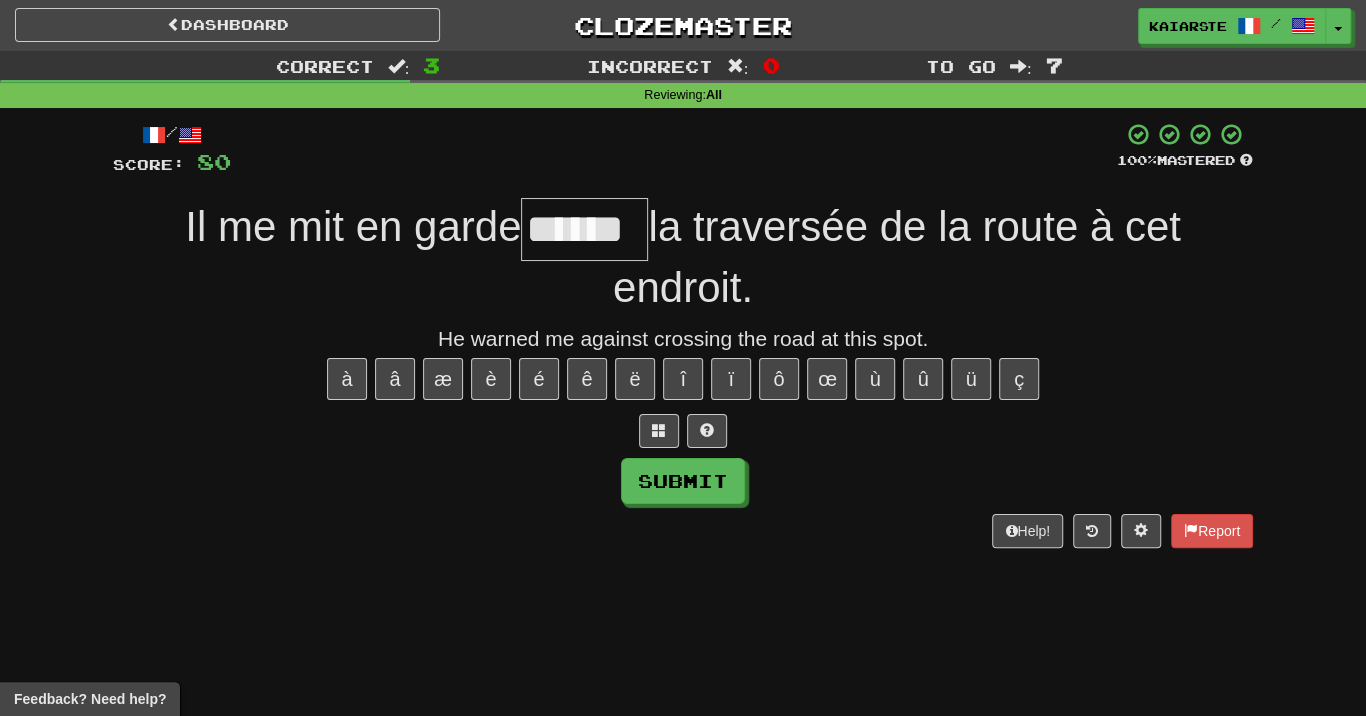 type on "******" 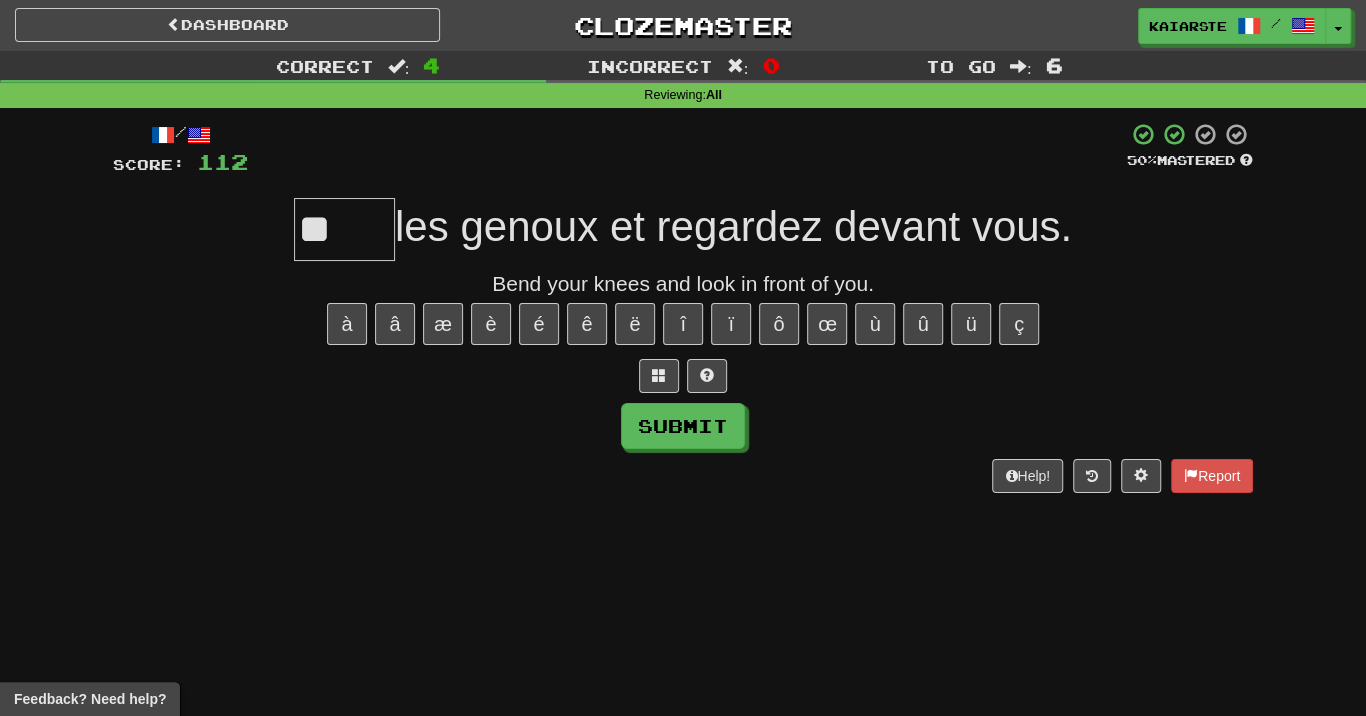 type on "*" 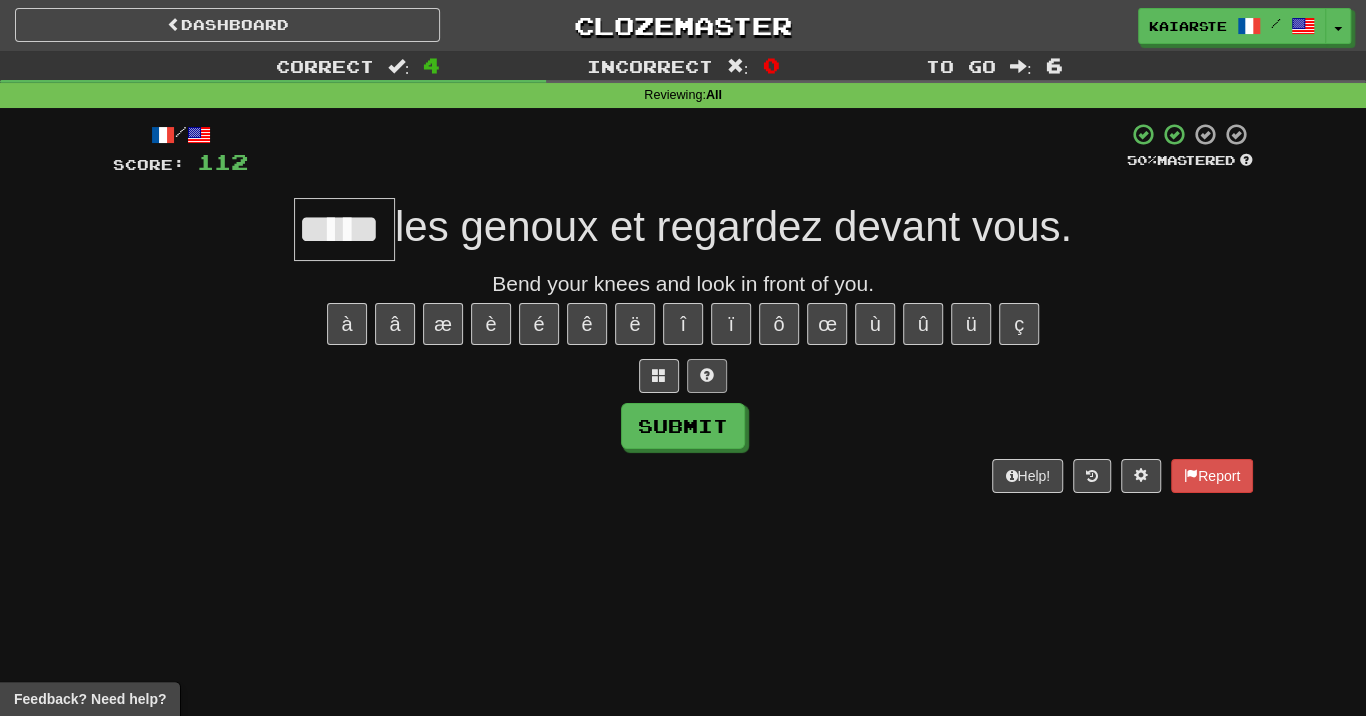 type on "*****" 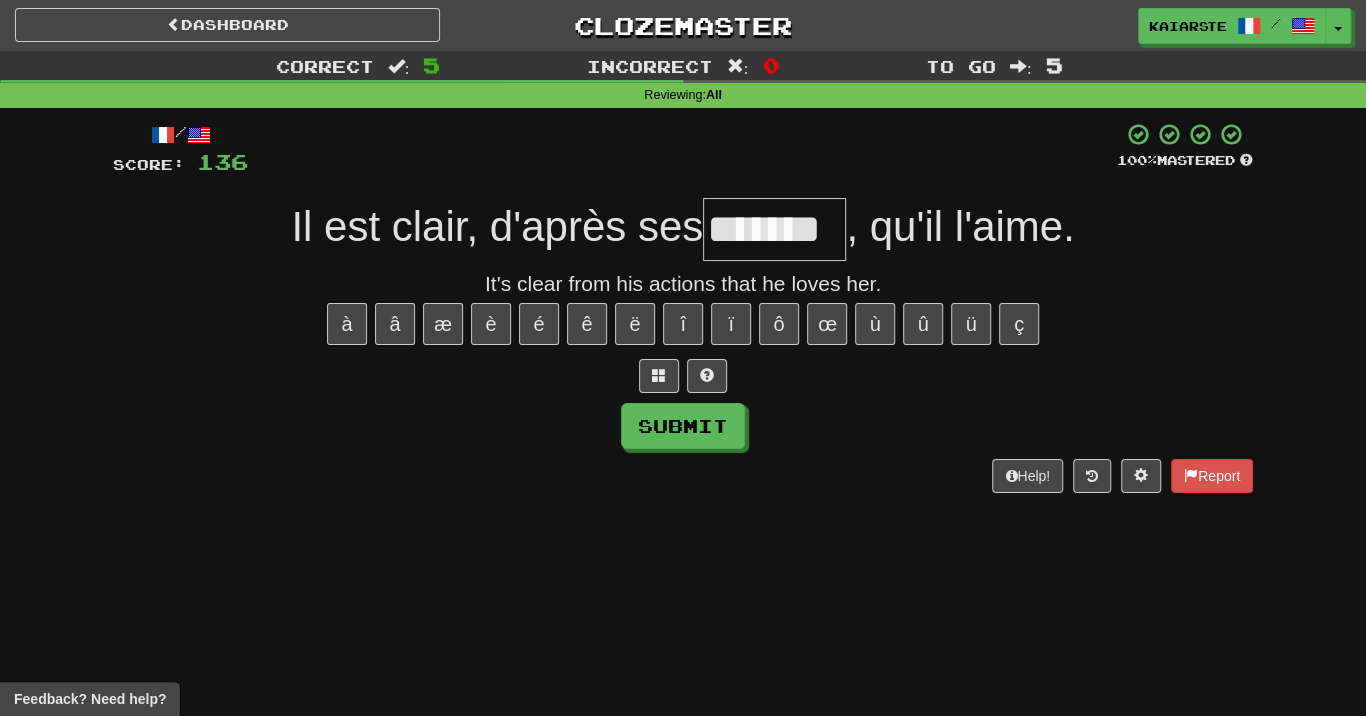 type on "*******" 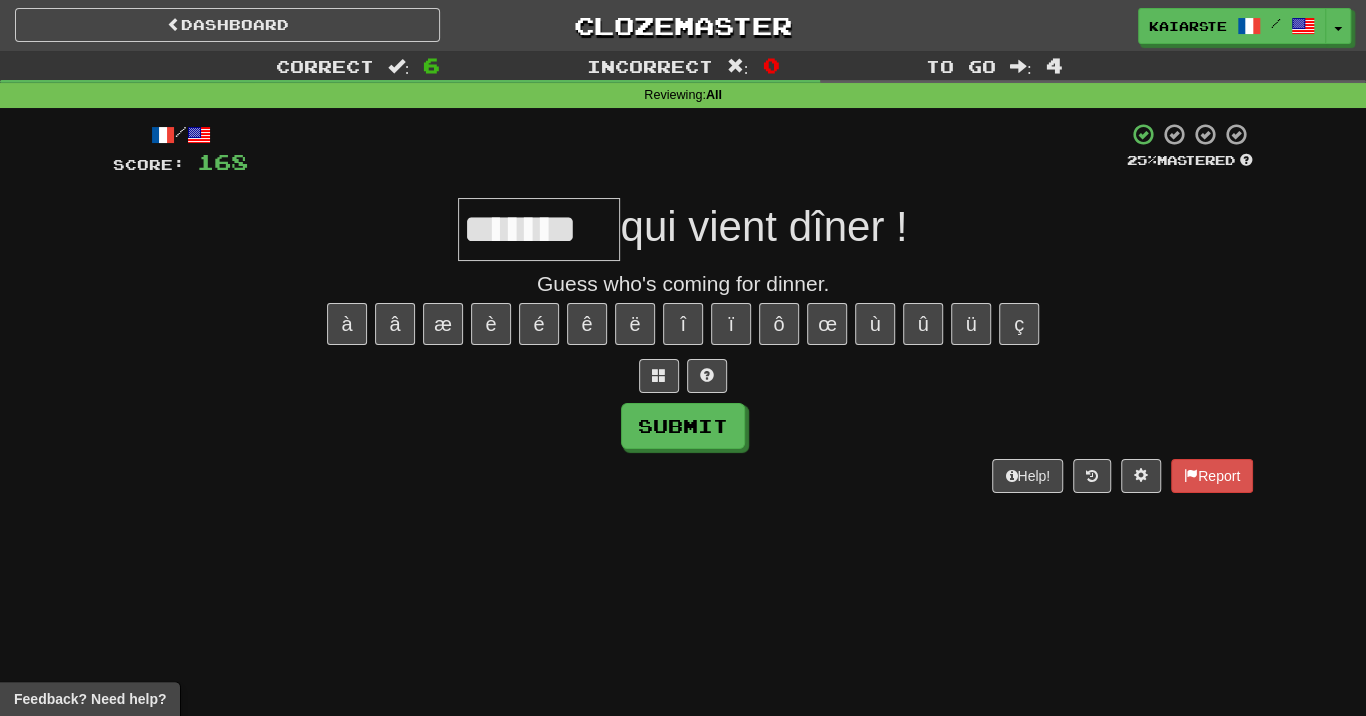 type on "*******" 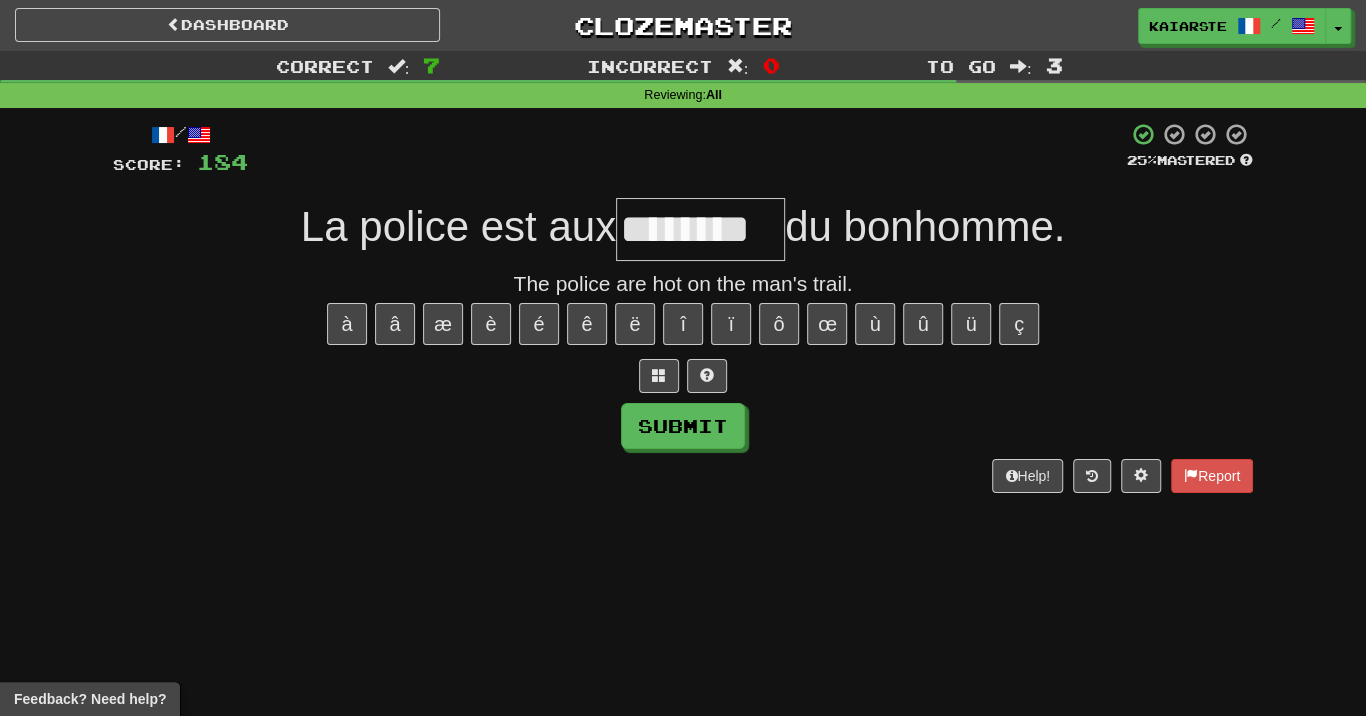 type on "********" 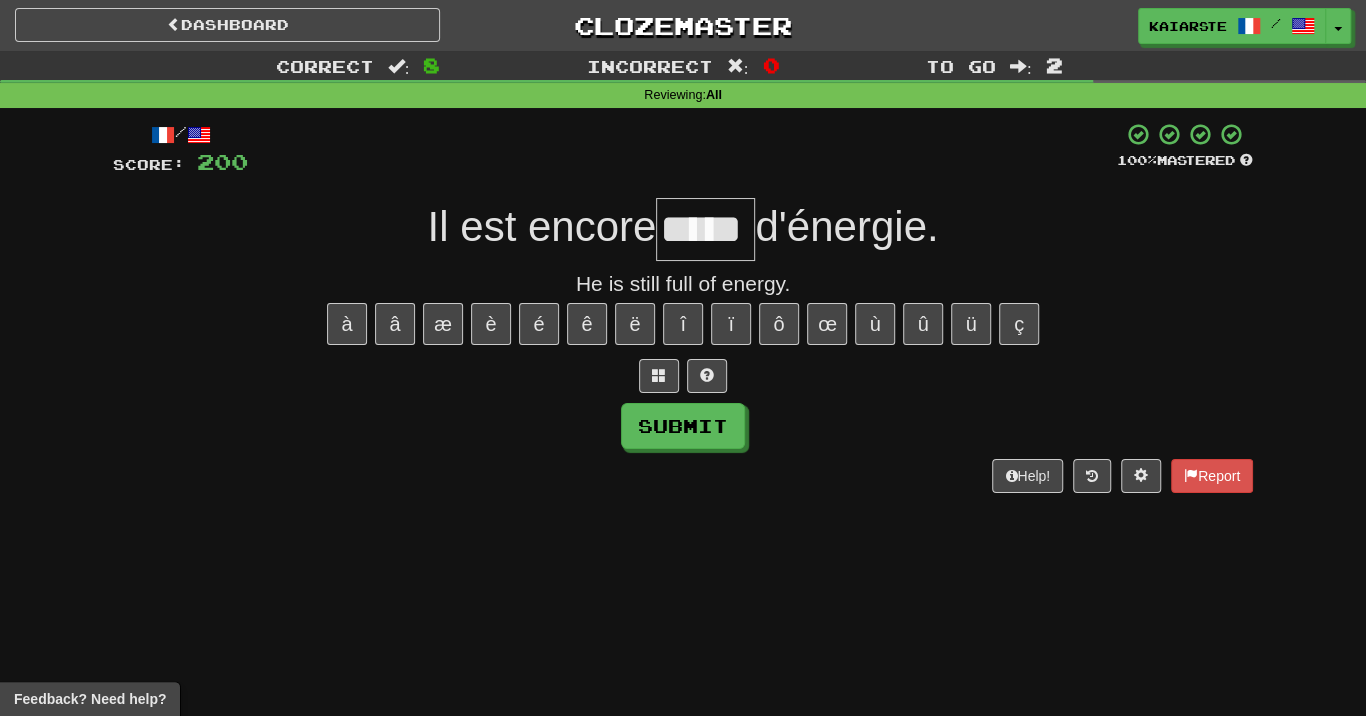 type on "*****" 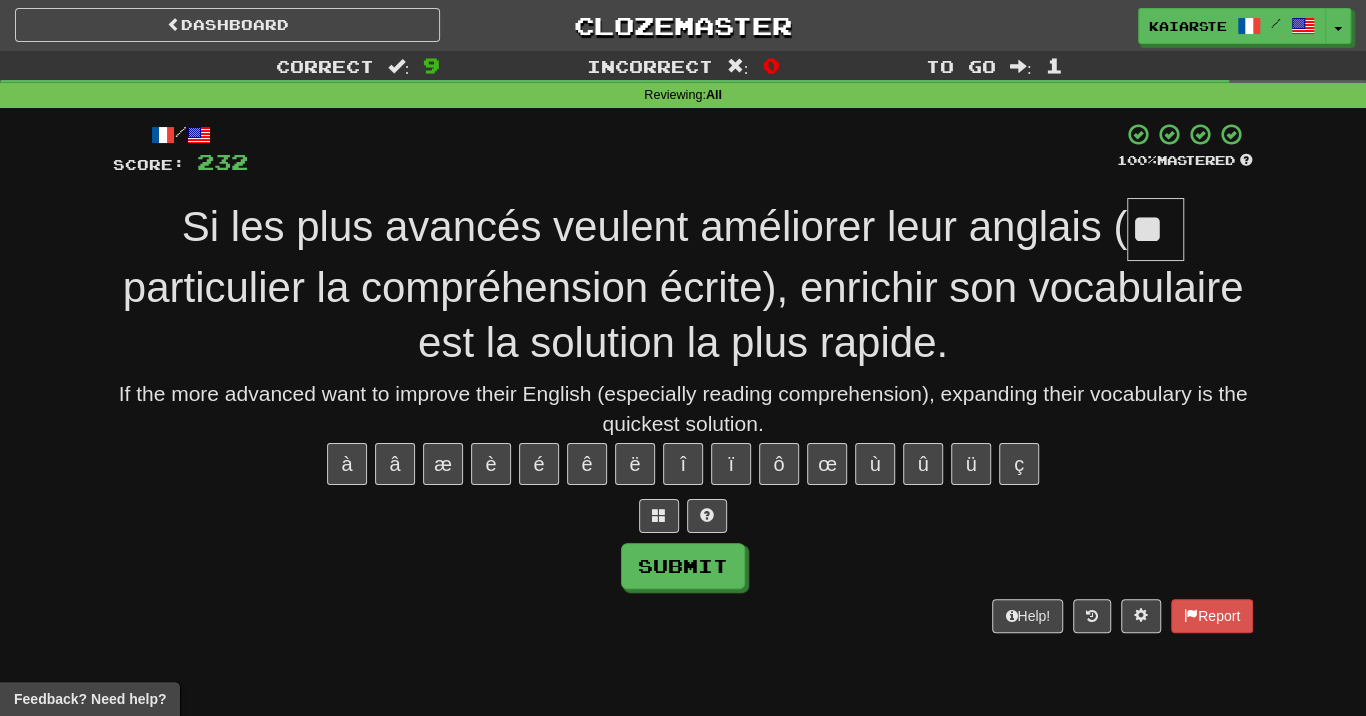 type on "**" 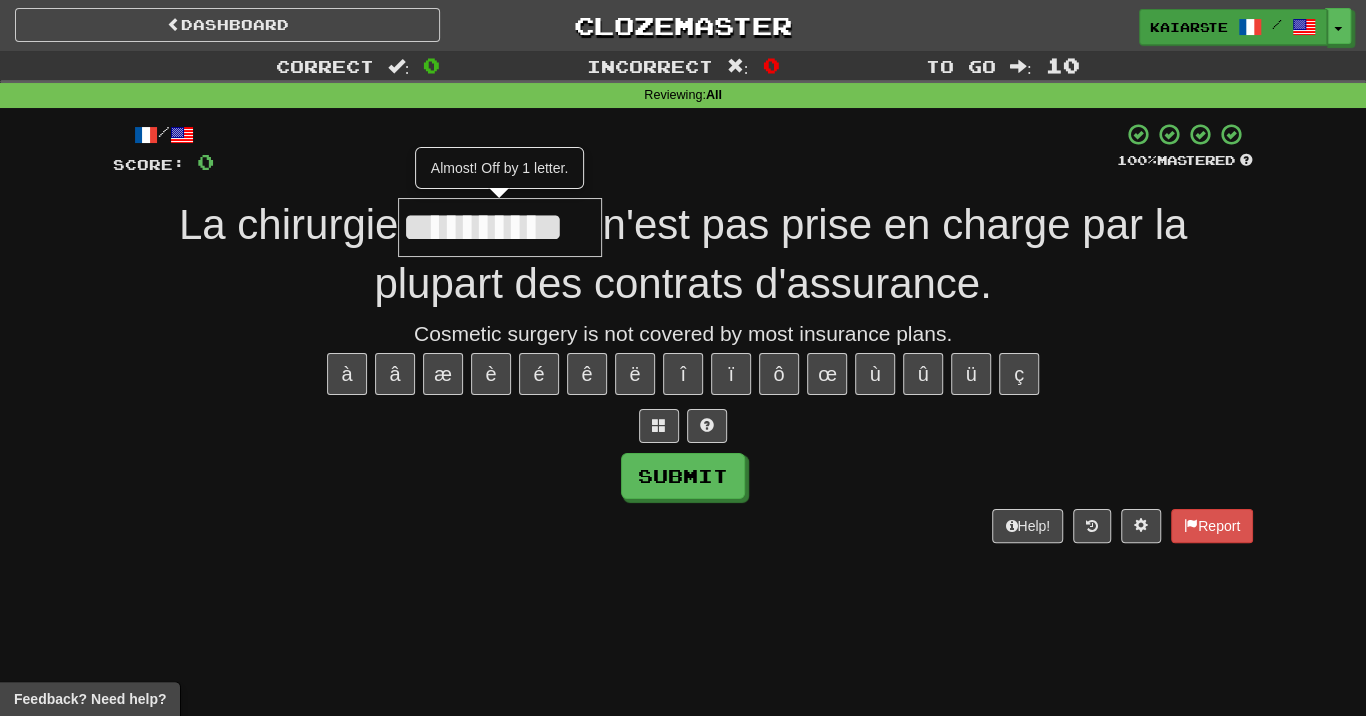type on "**********" 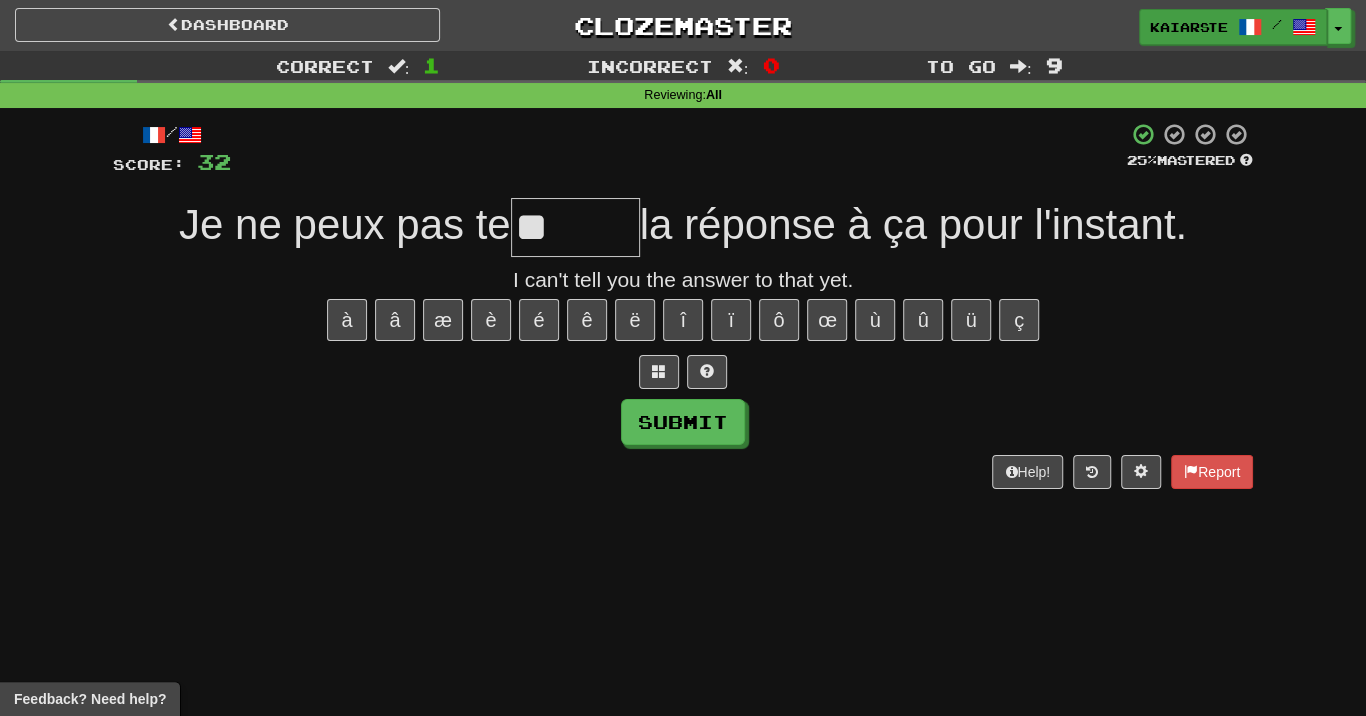 type on "*" 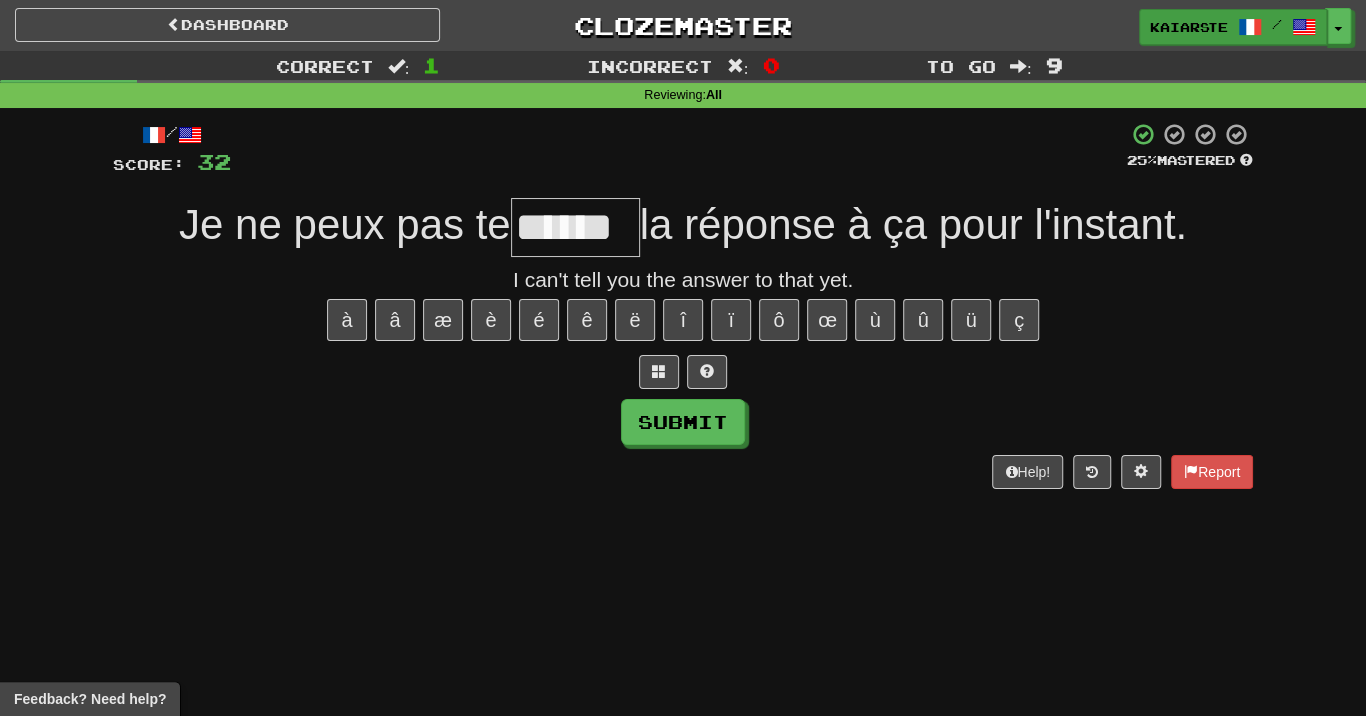type on "*******" 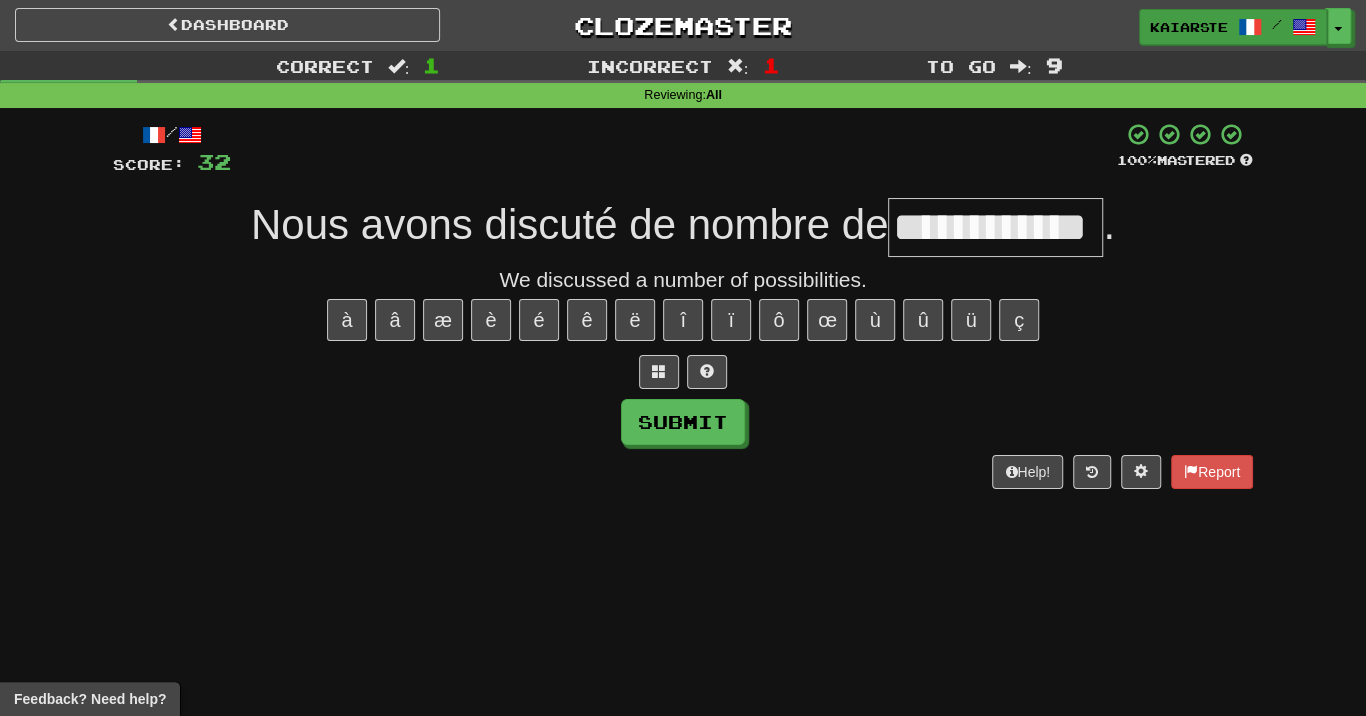 type on "**********" 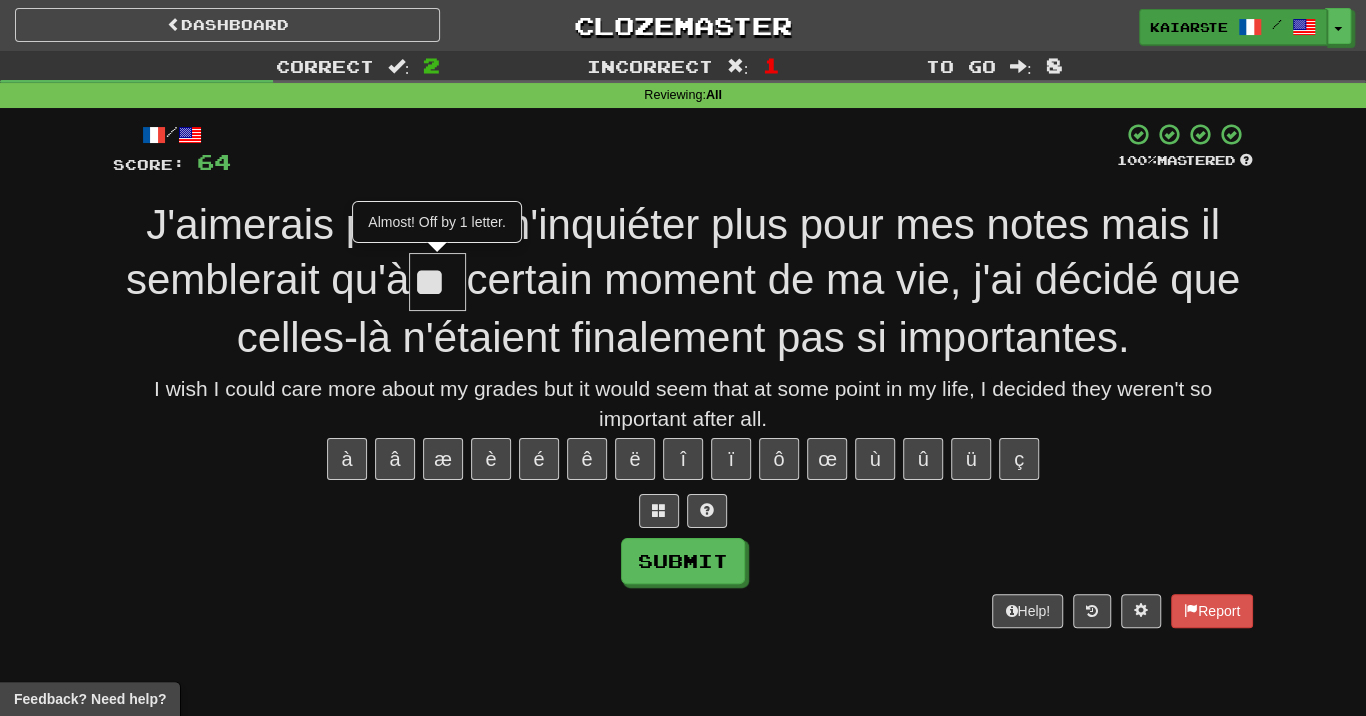 type on "*" 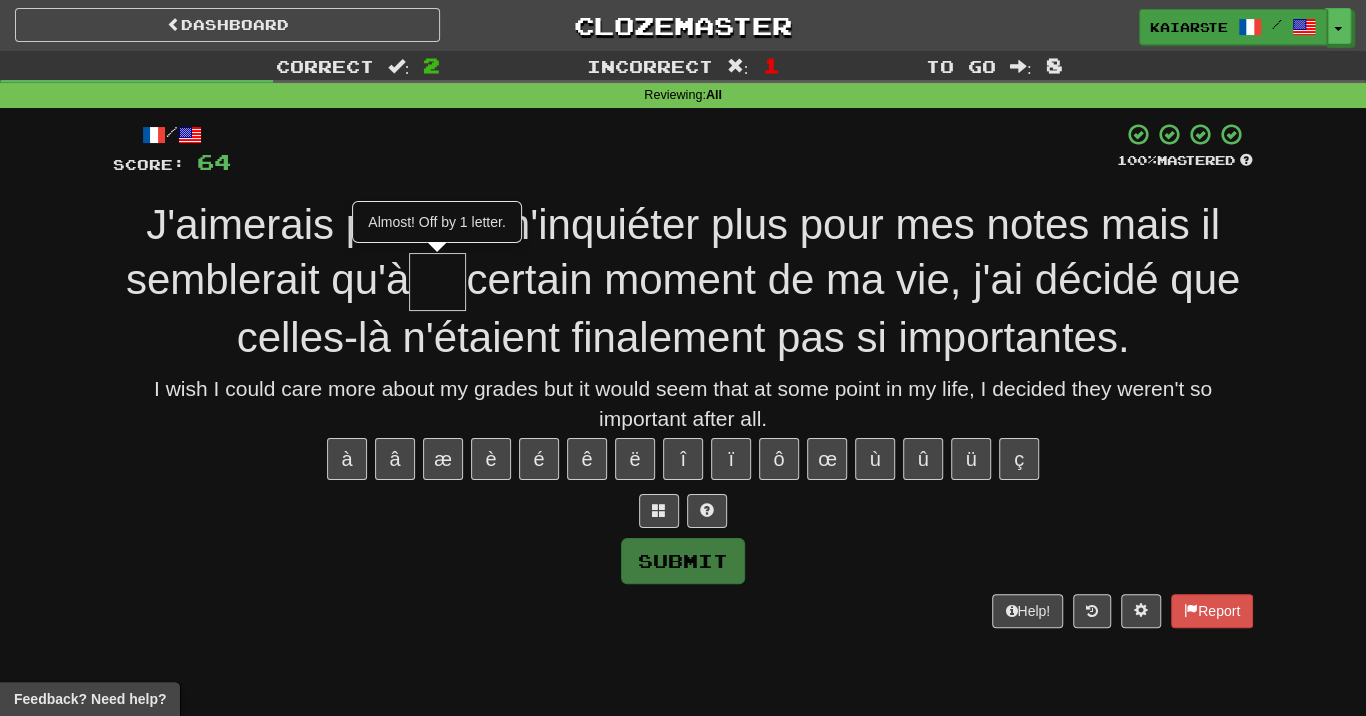 type on "*" 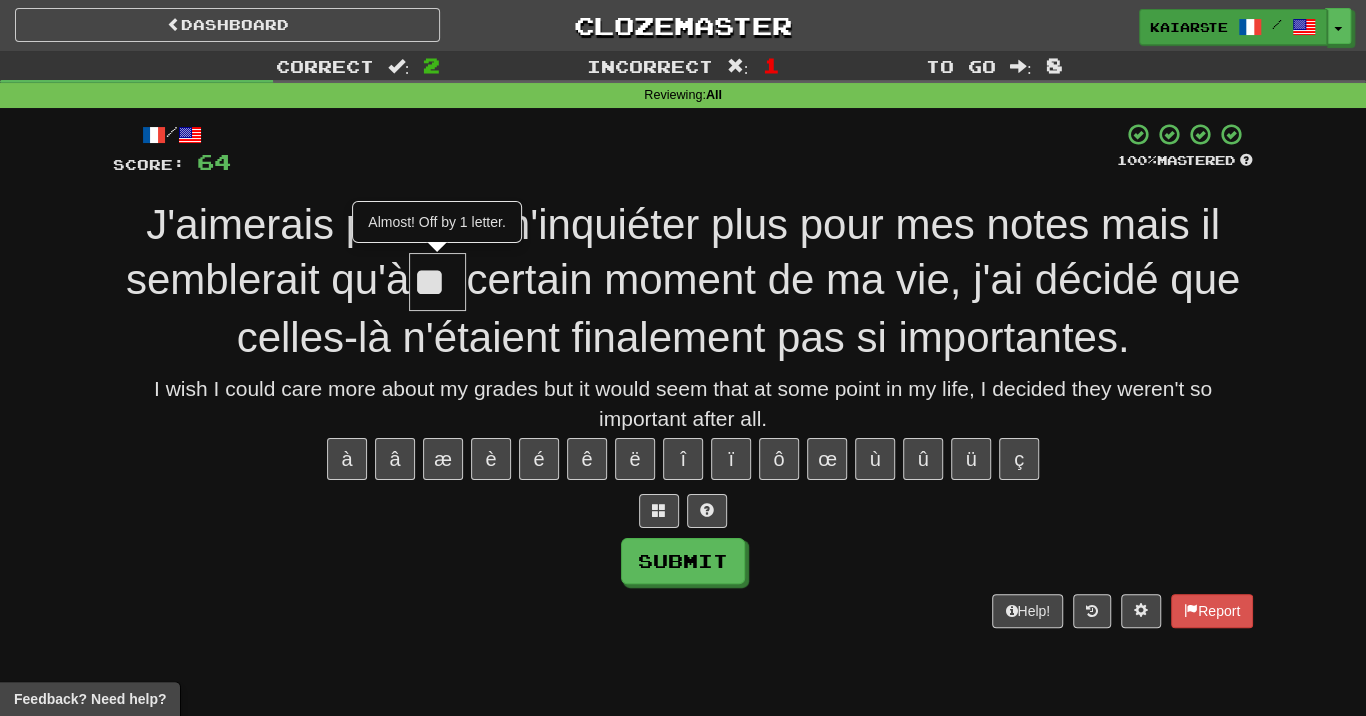 type on "**" 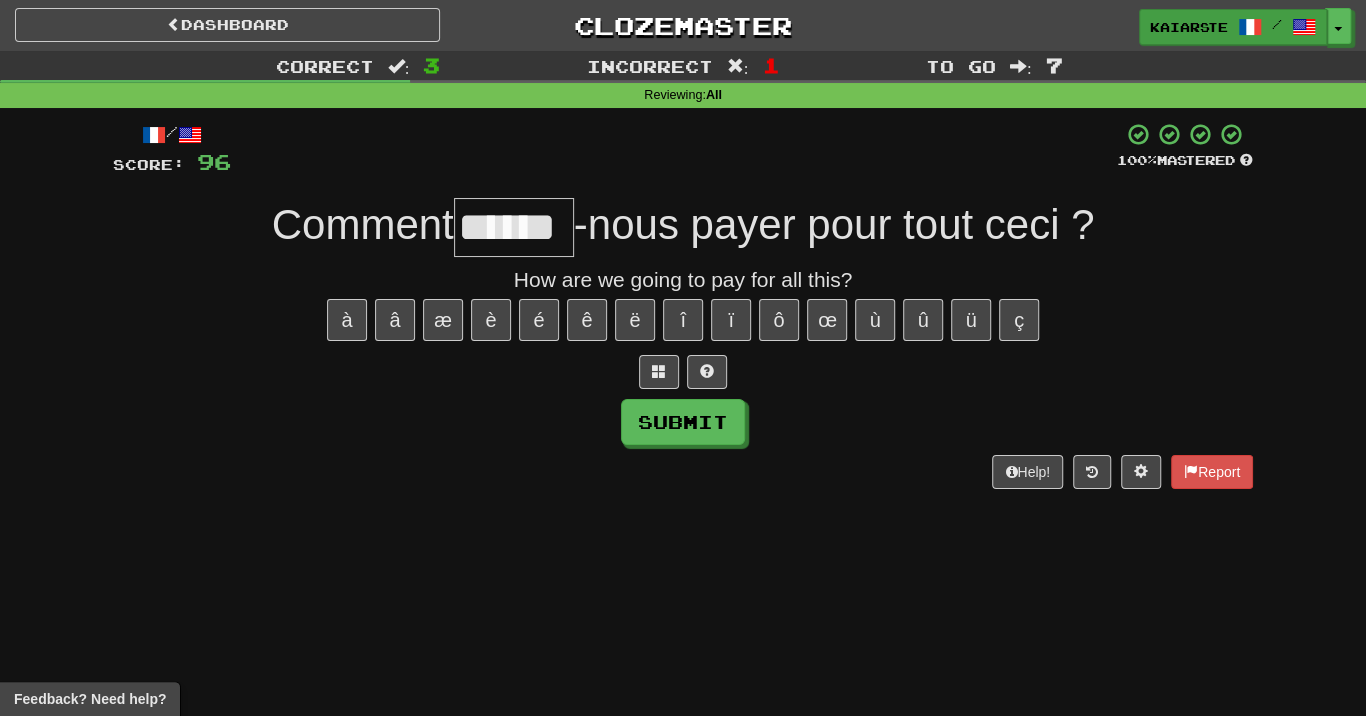 type on "******" 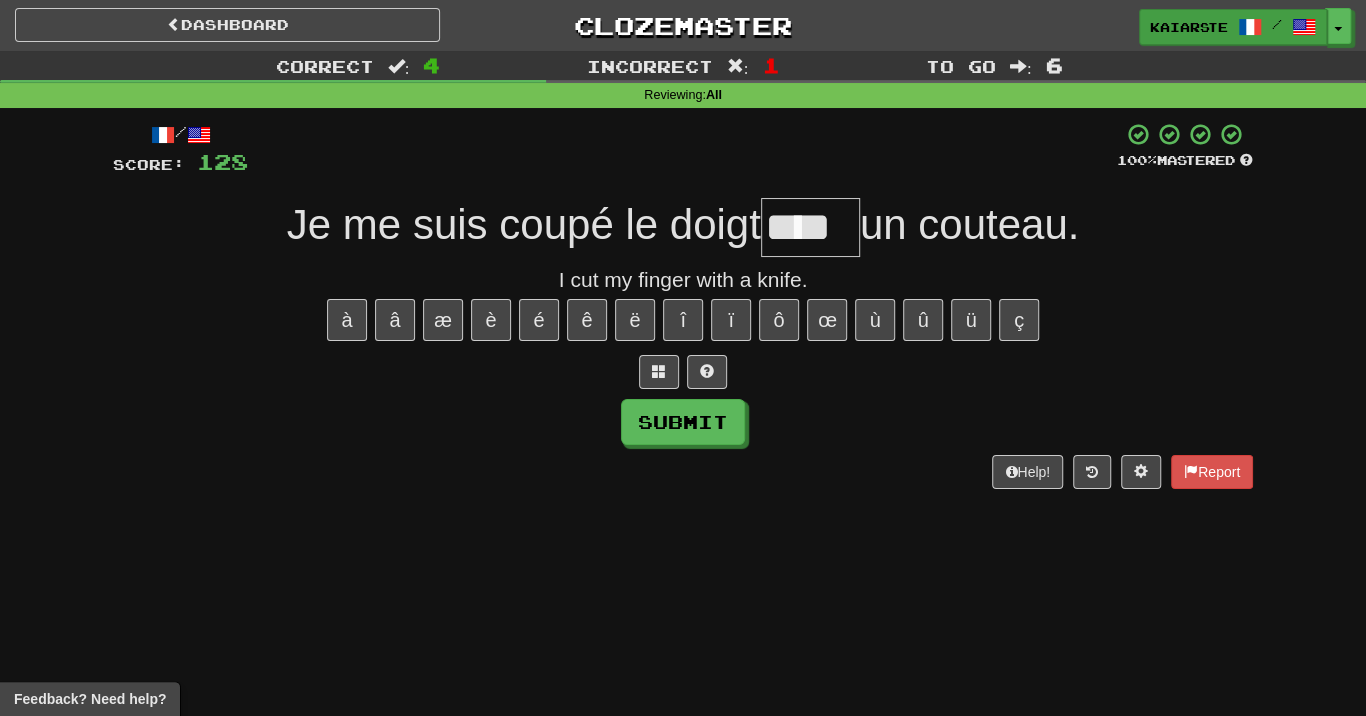type on "****" 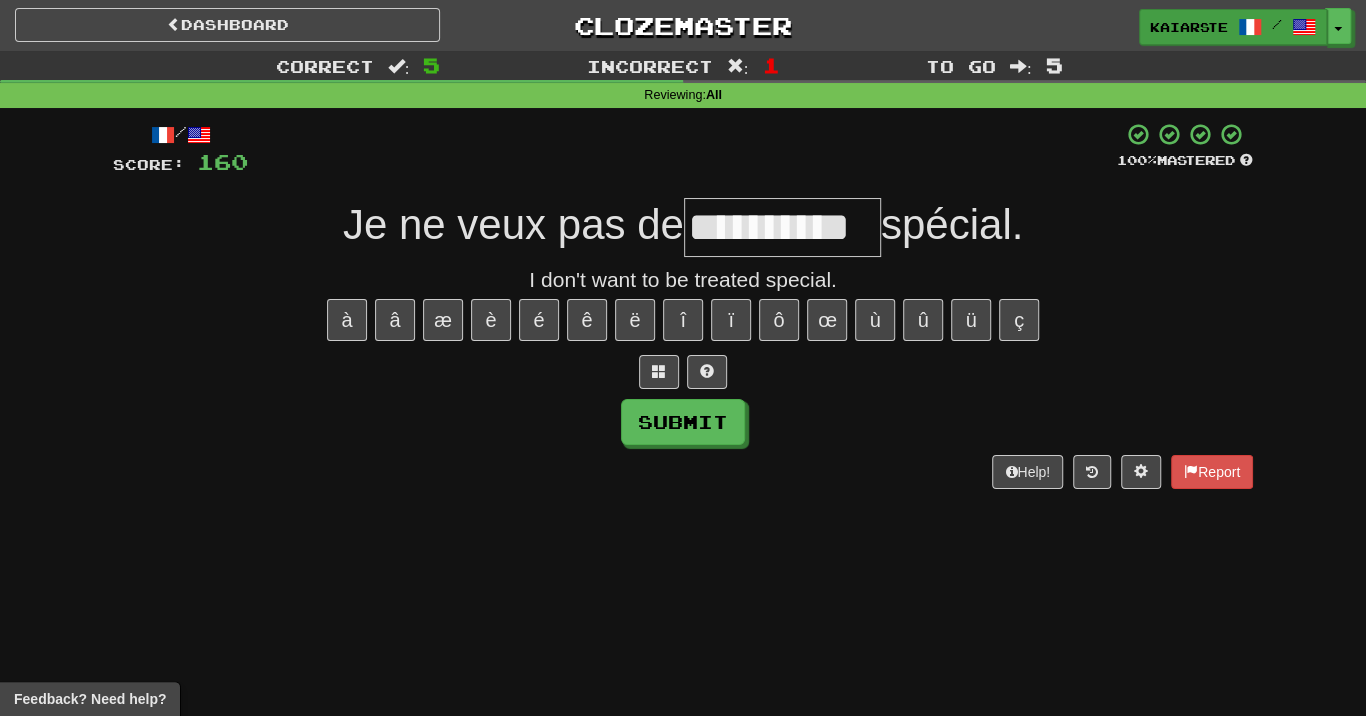 type on "**********" 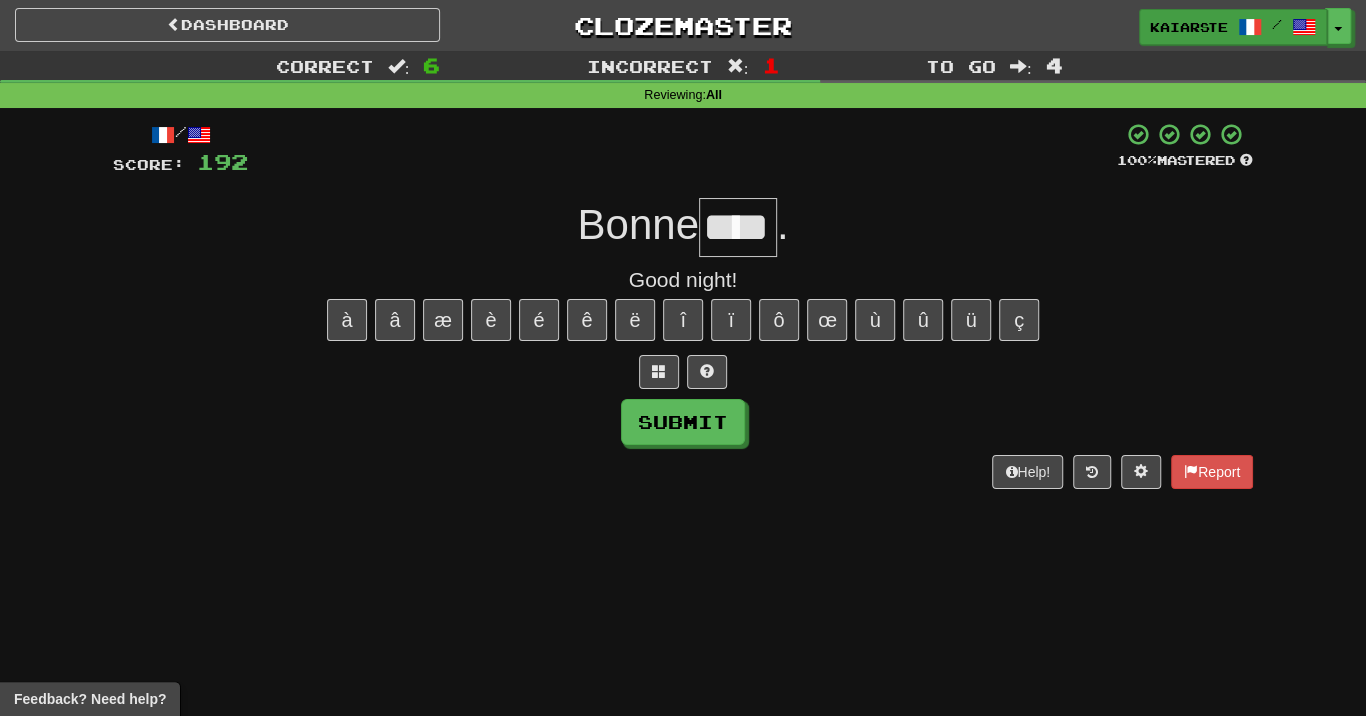 type on "****" 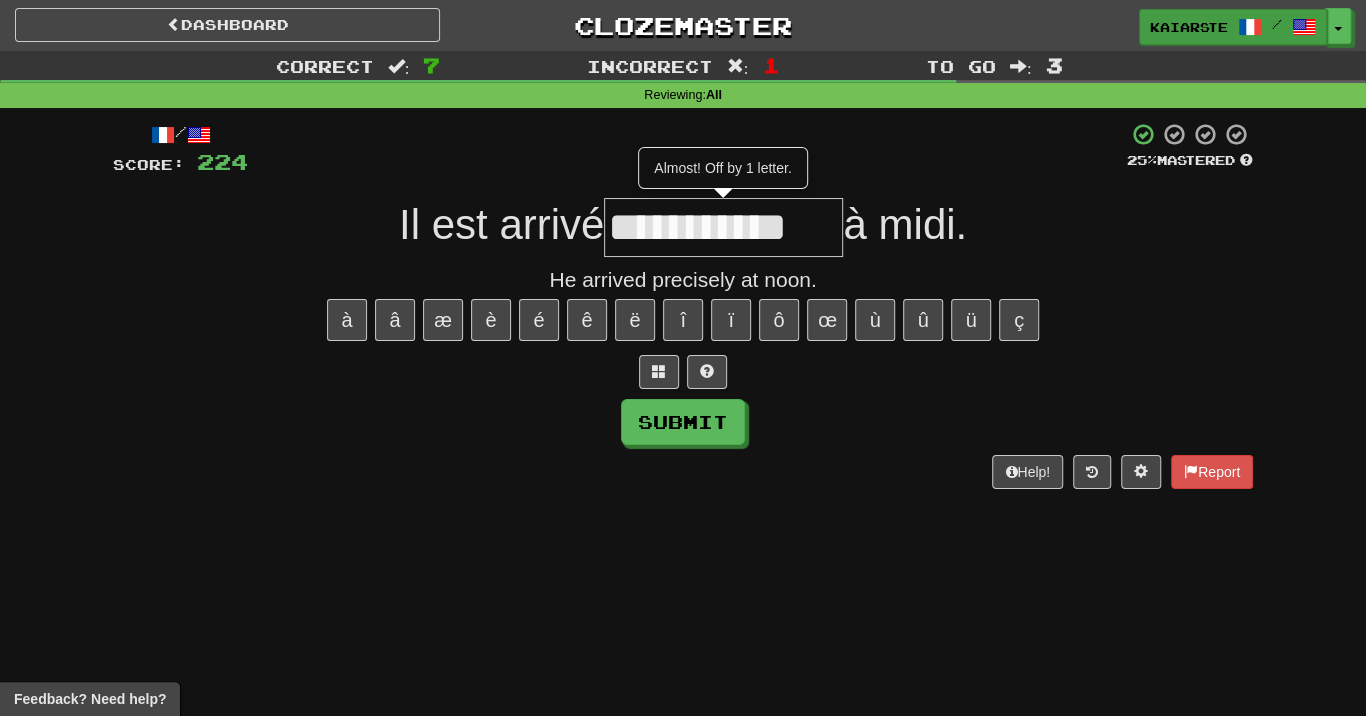 type on "**********" 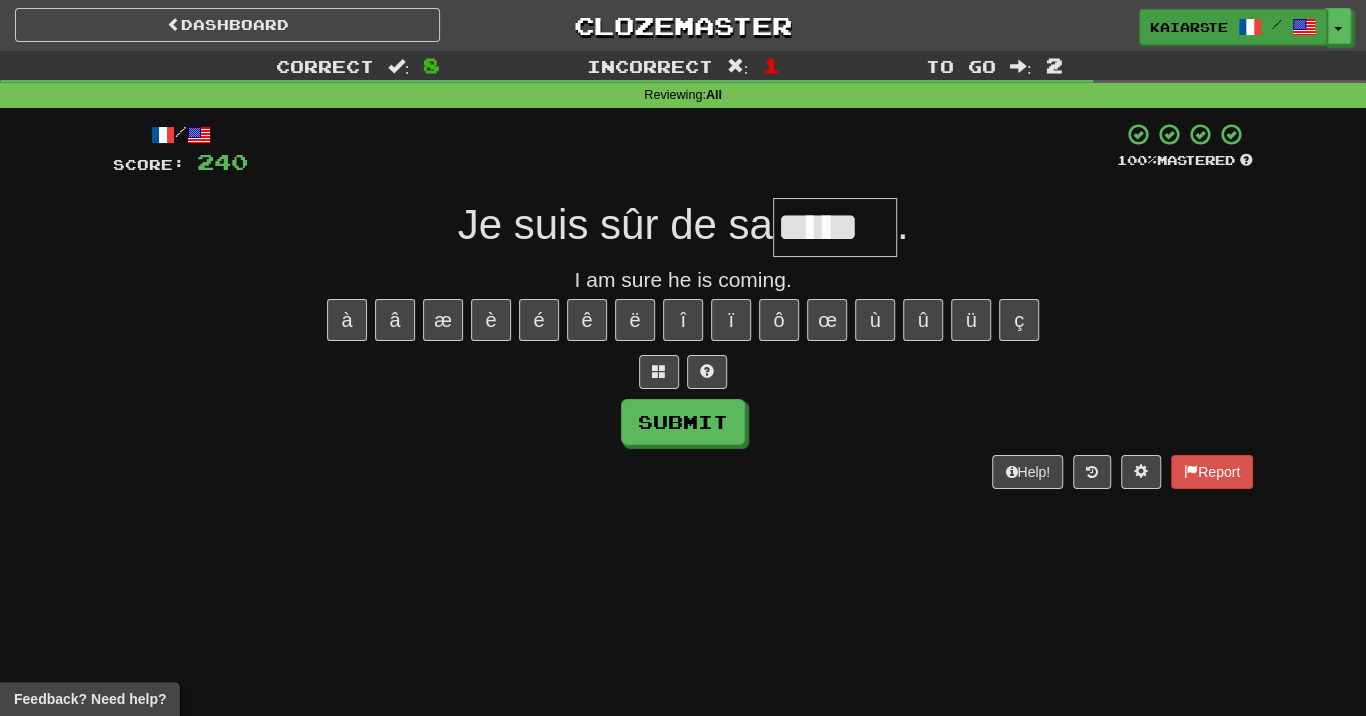 type on "*****" 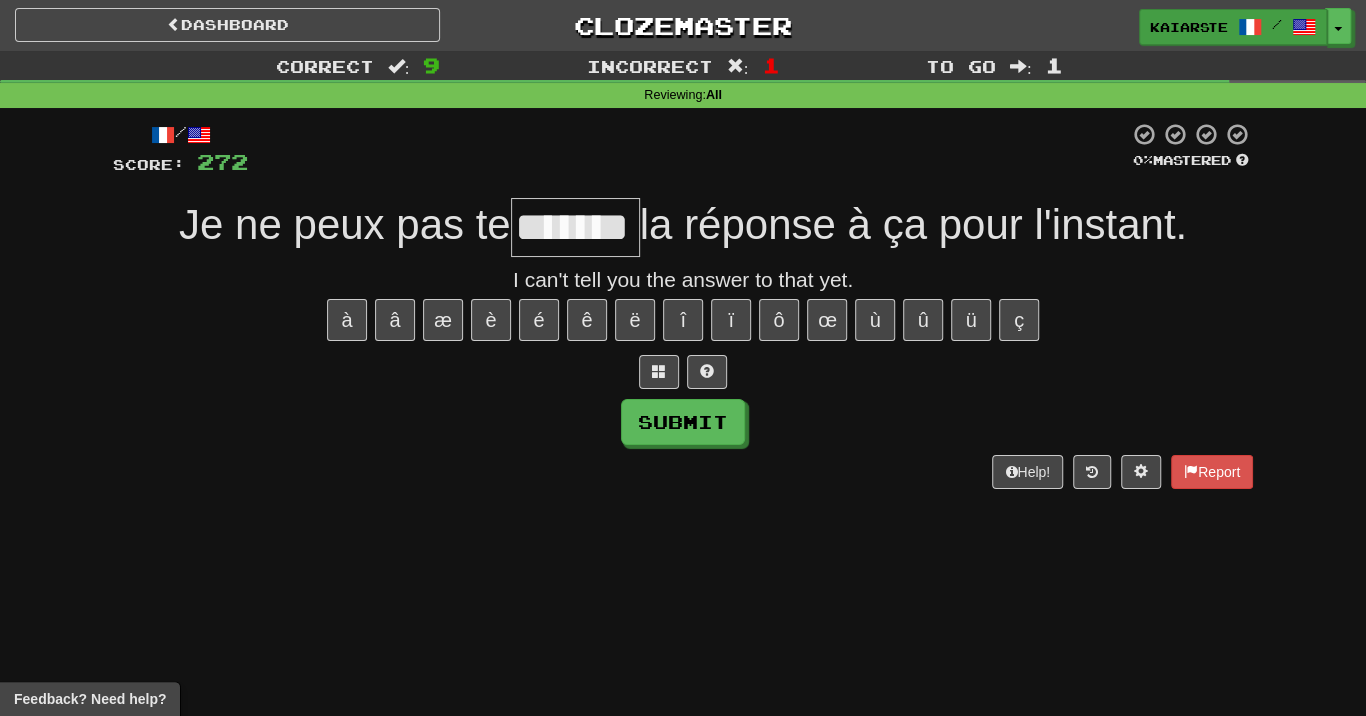 type on "*******" 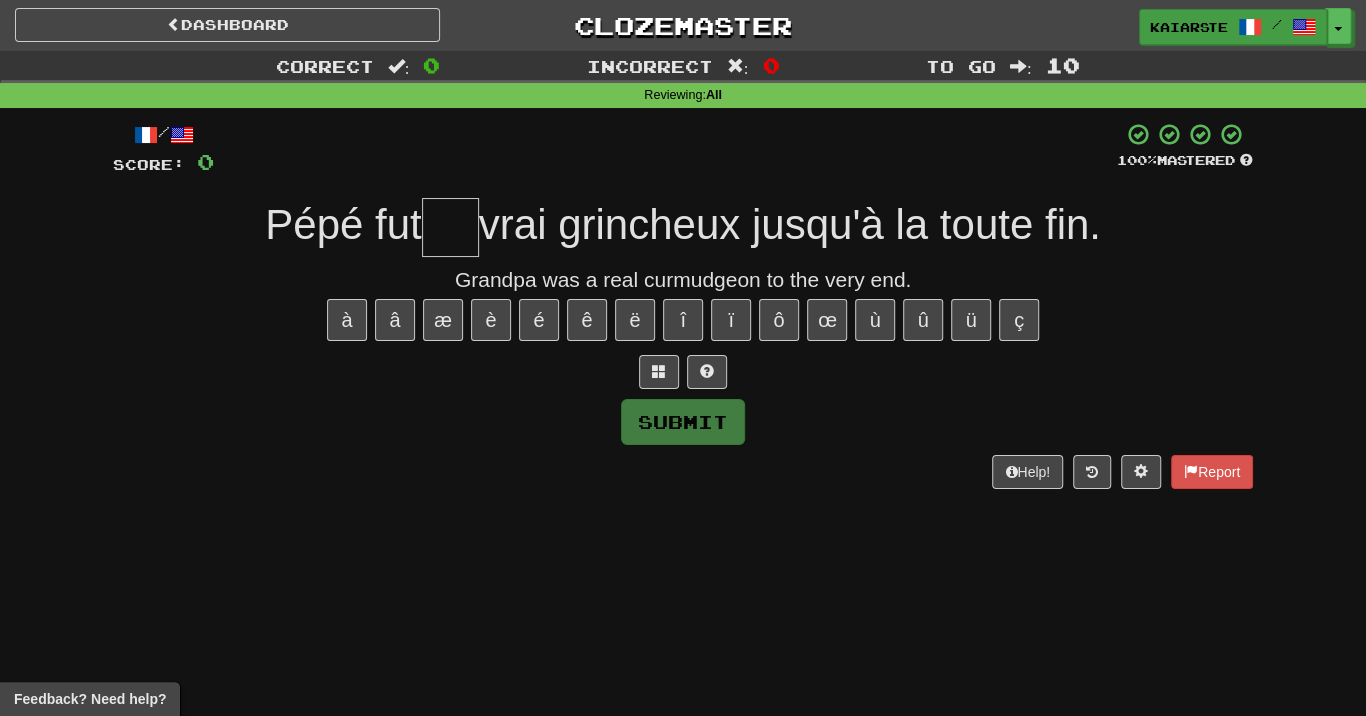 type on "*" 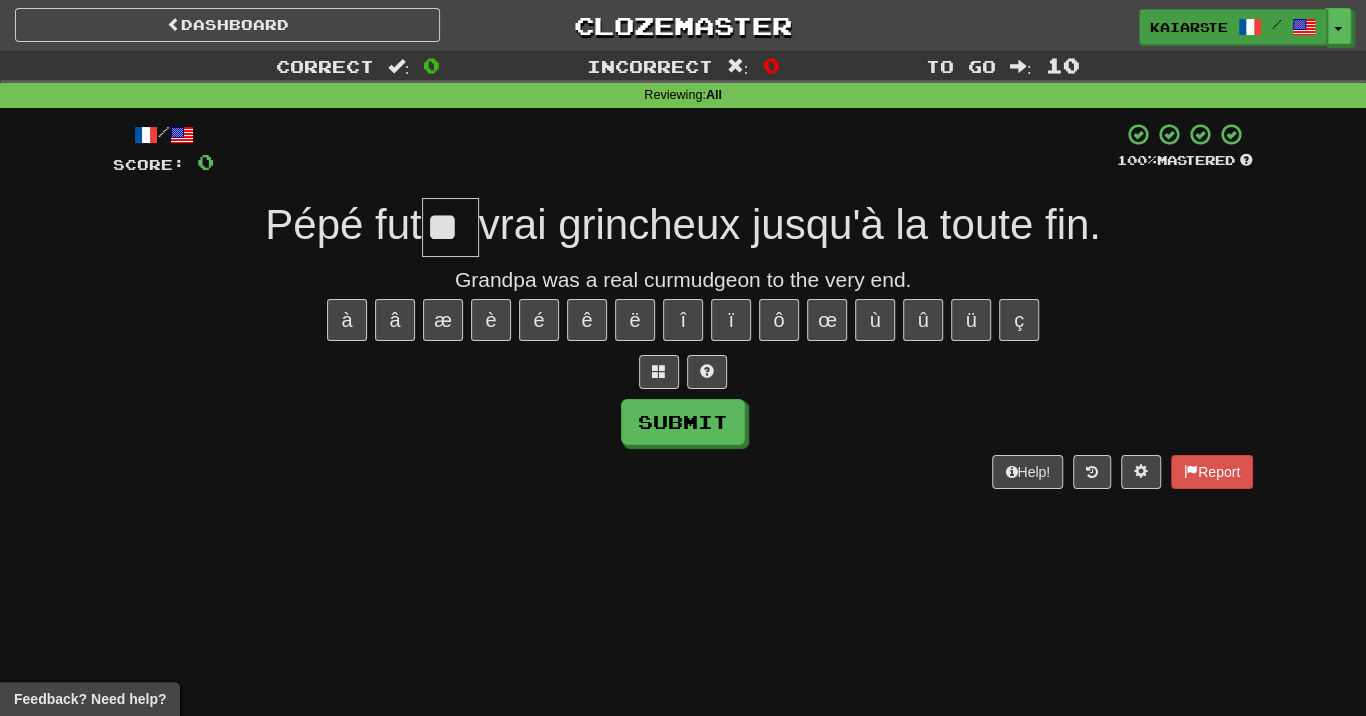 type on "**" 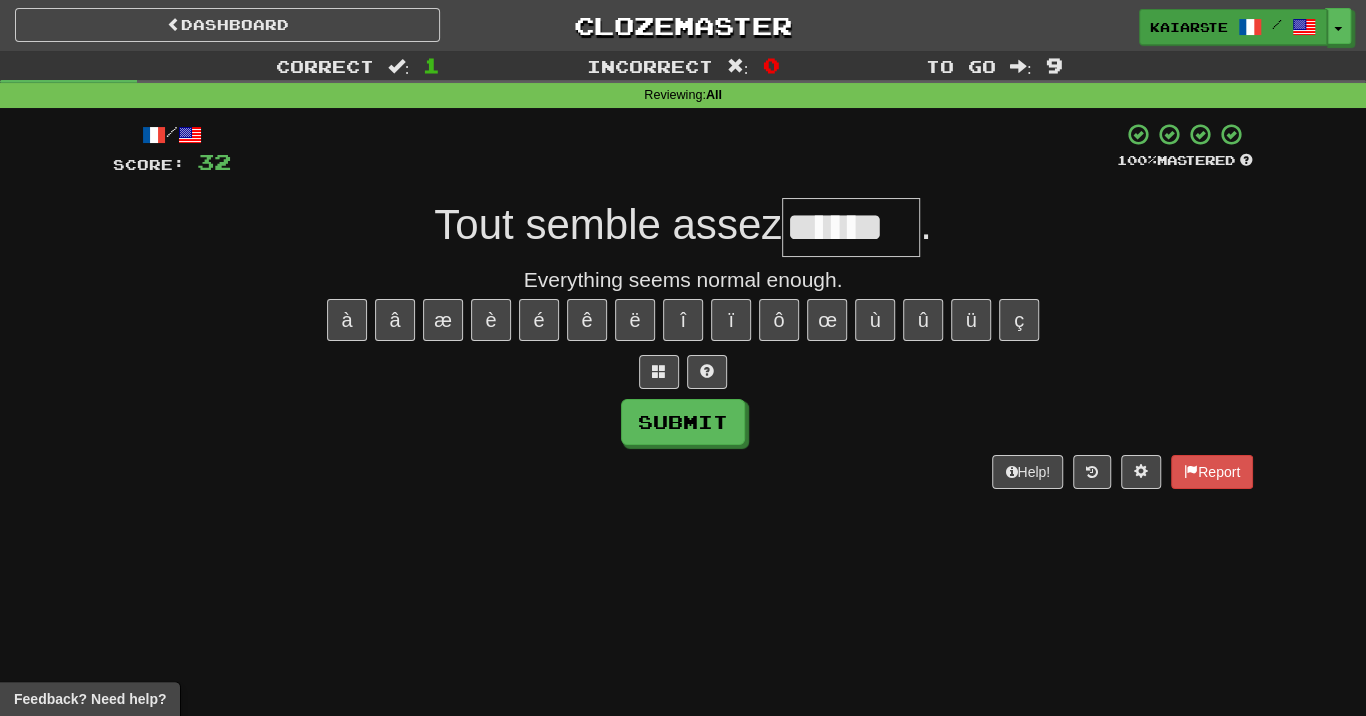 type on "******" 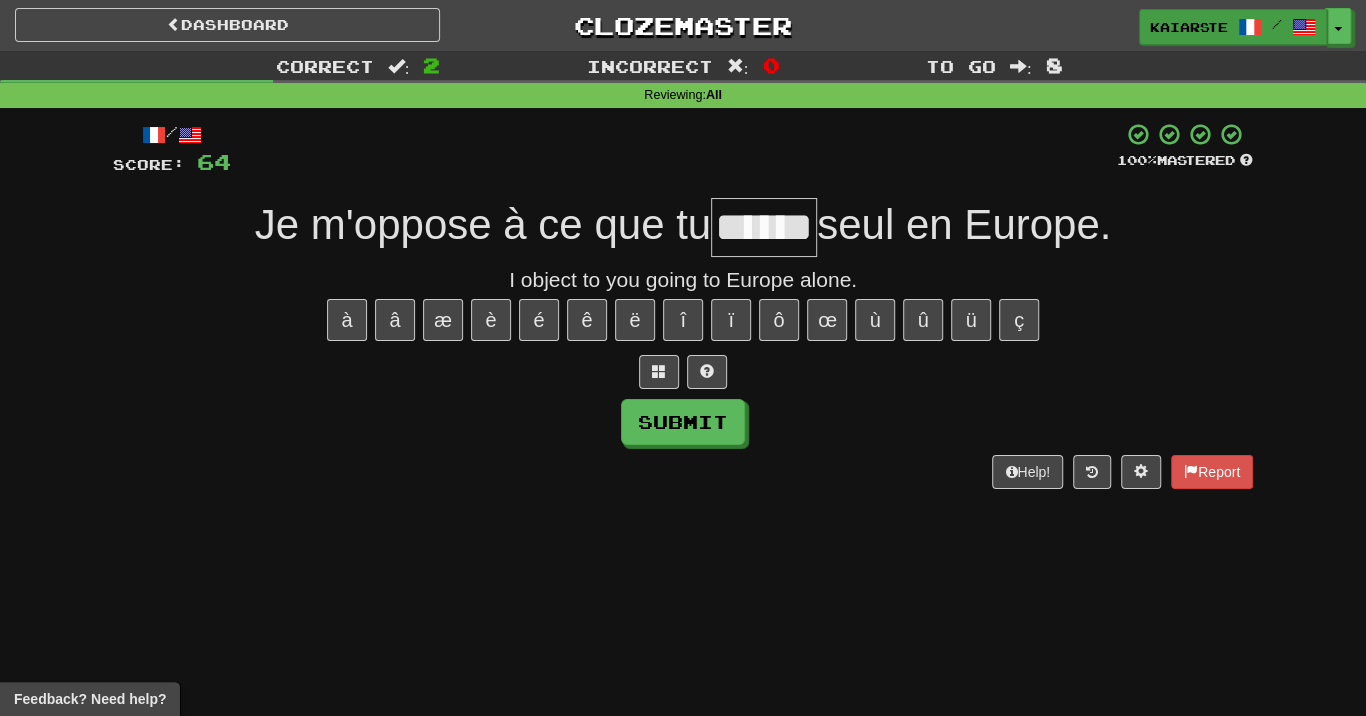type on "******" 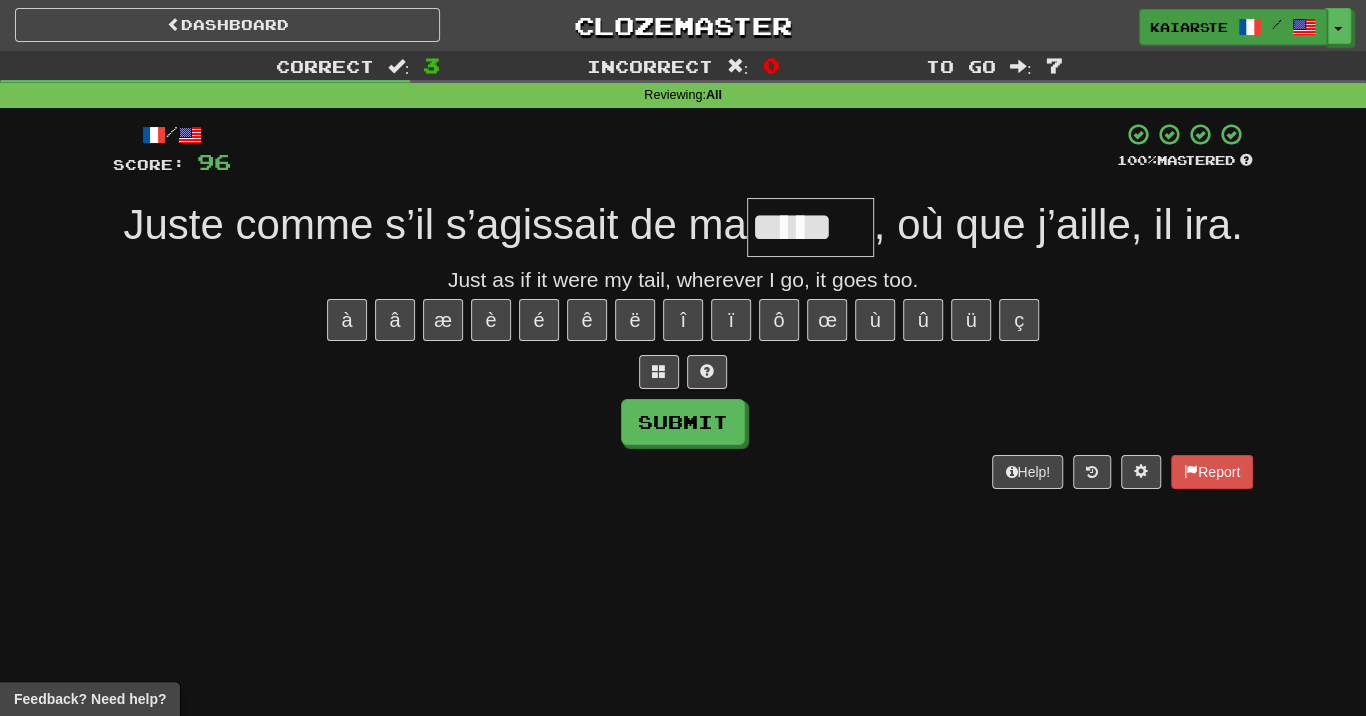 type on "*****" 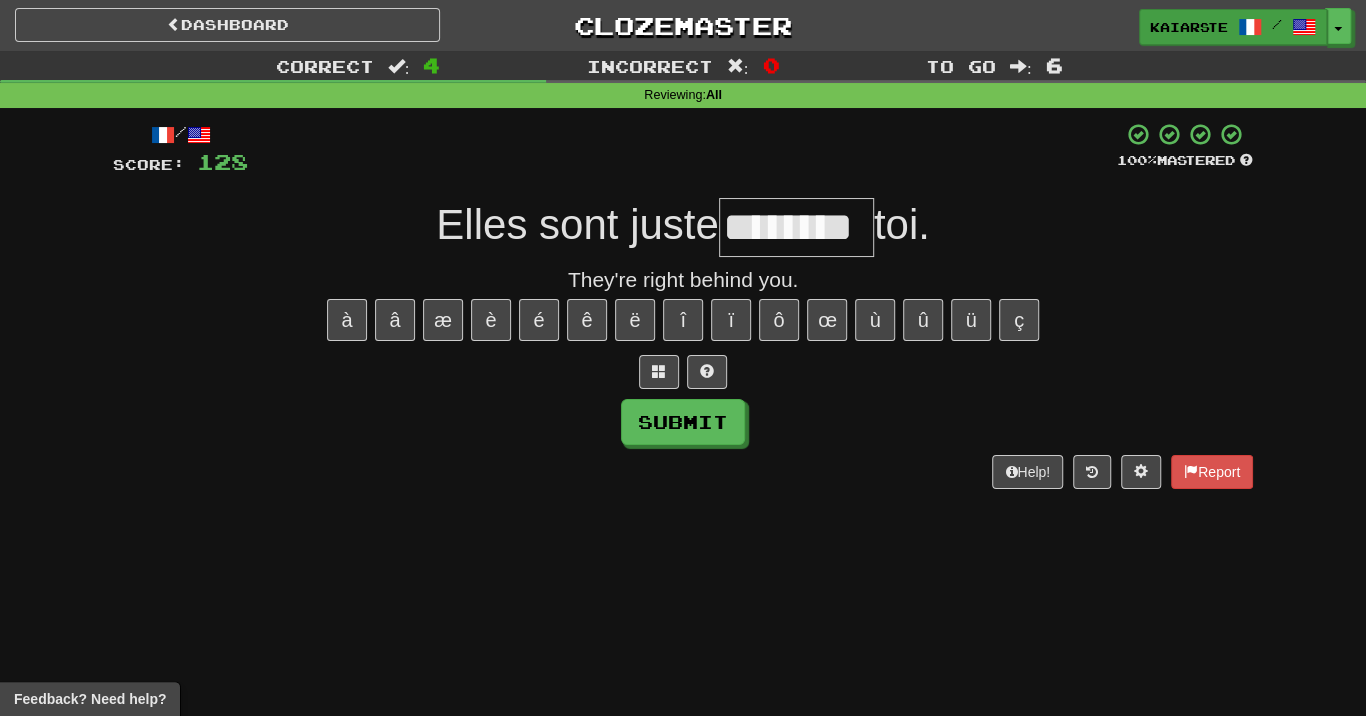 type on "********" 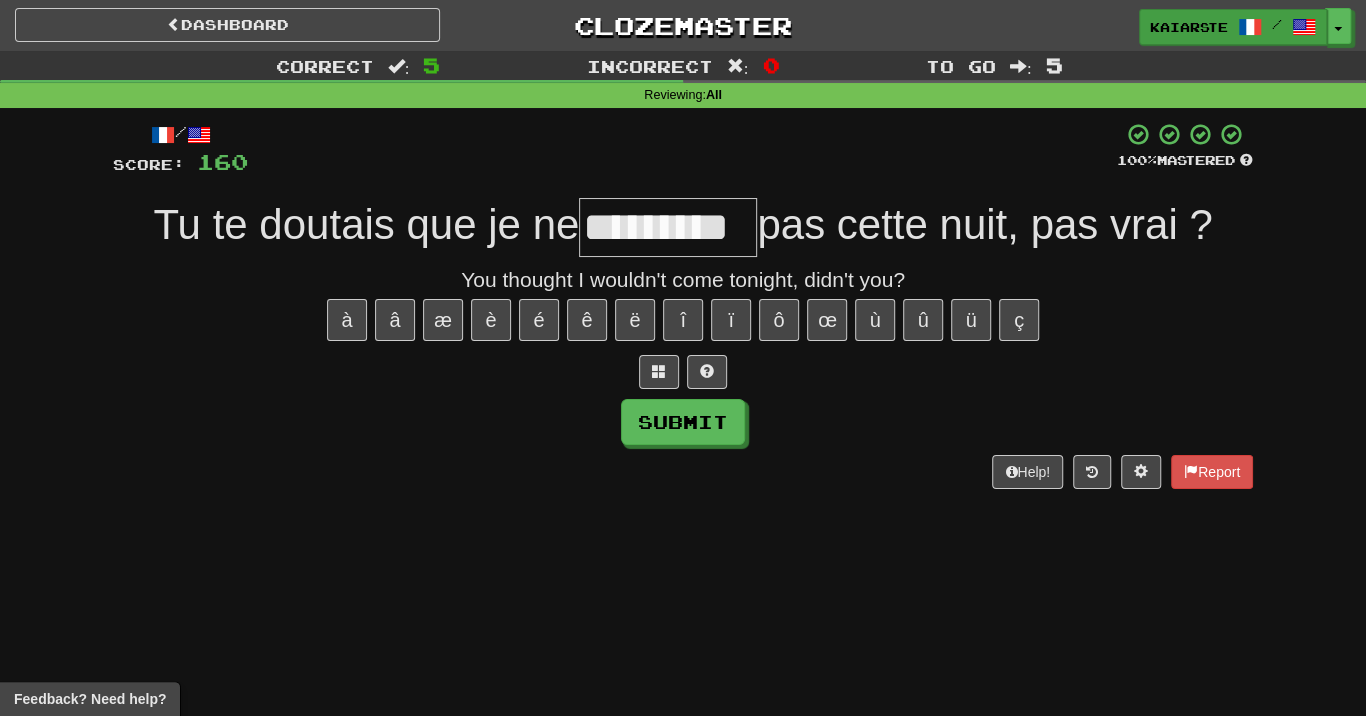 type on "*********" 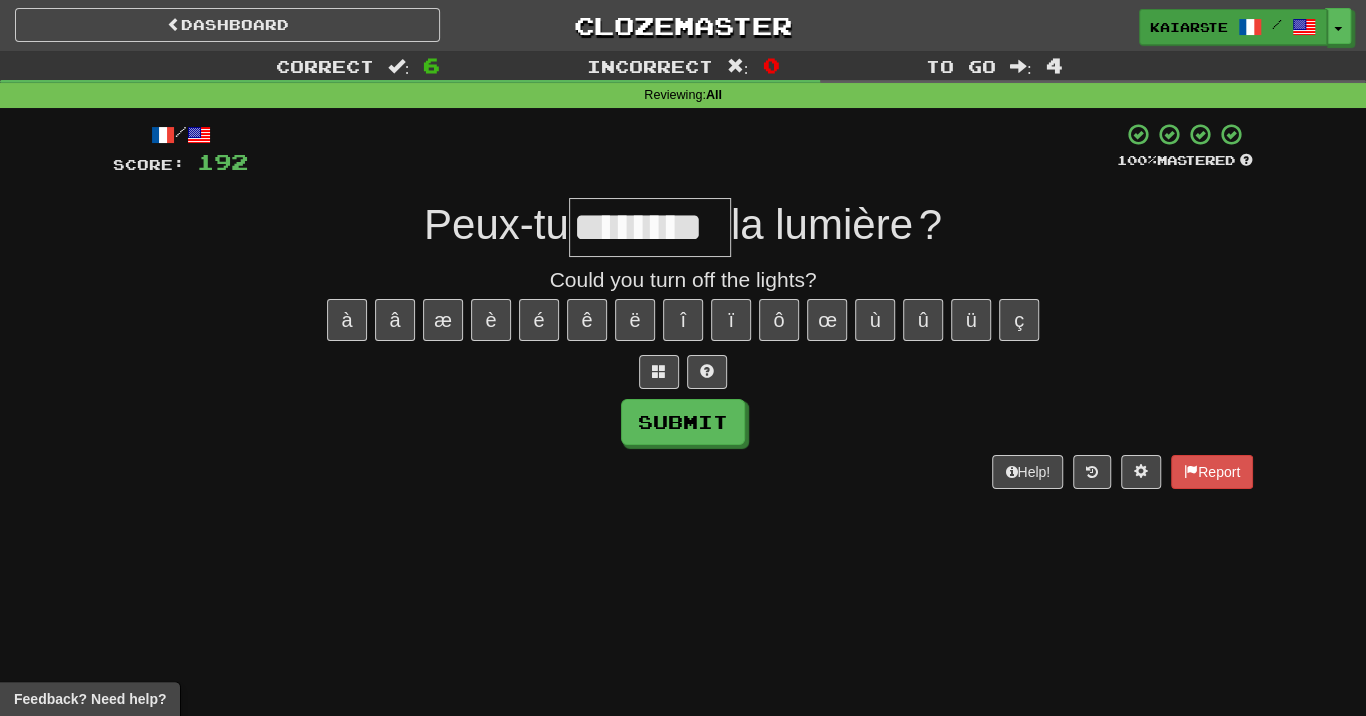 type on "********" 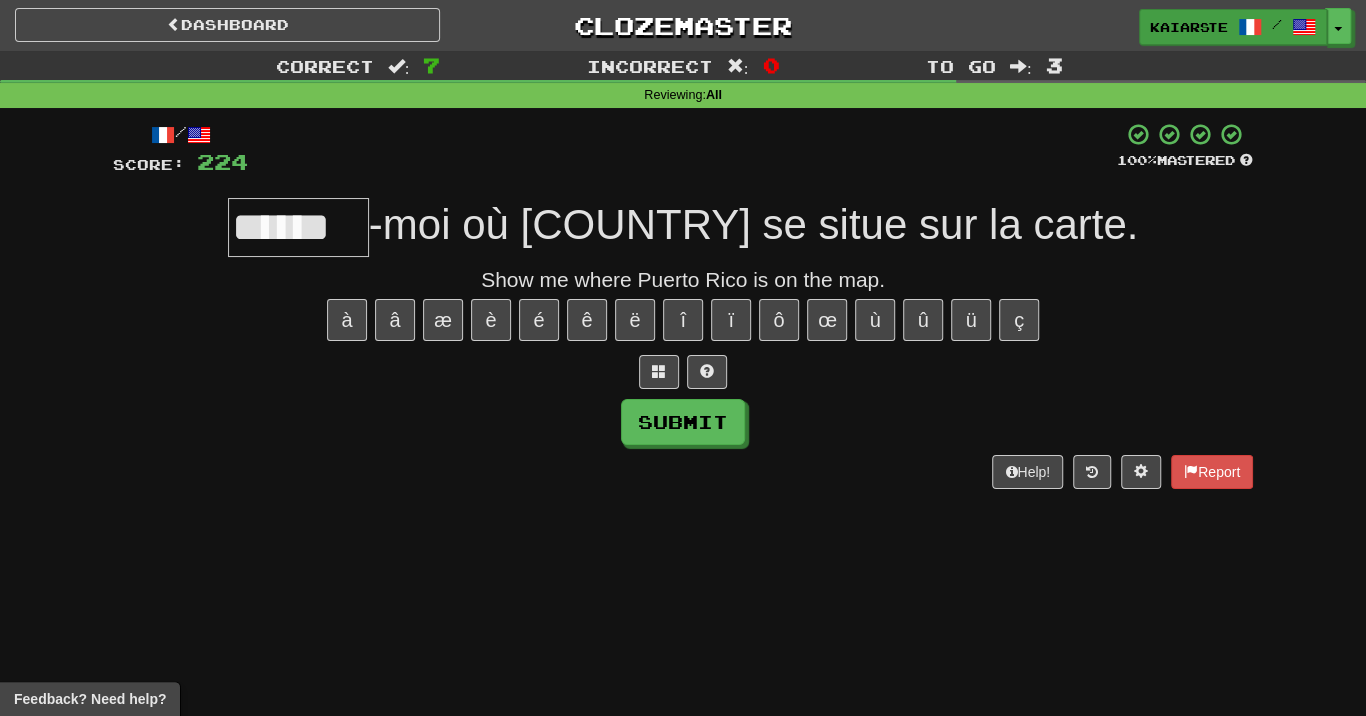 type on "******" 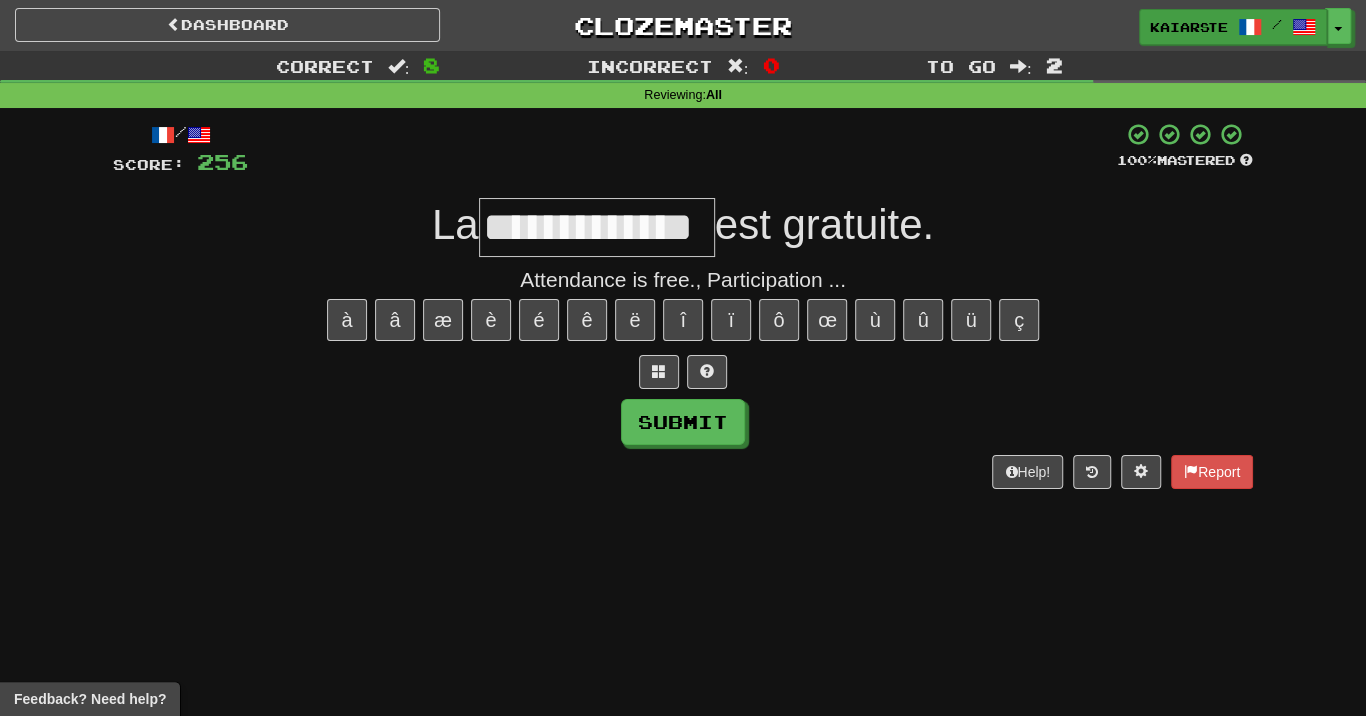 type on "**********" 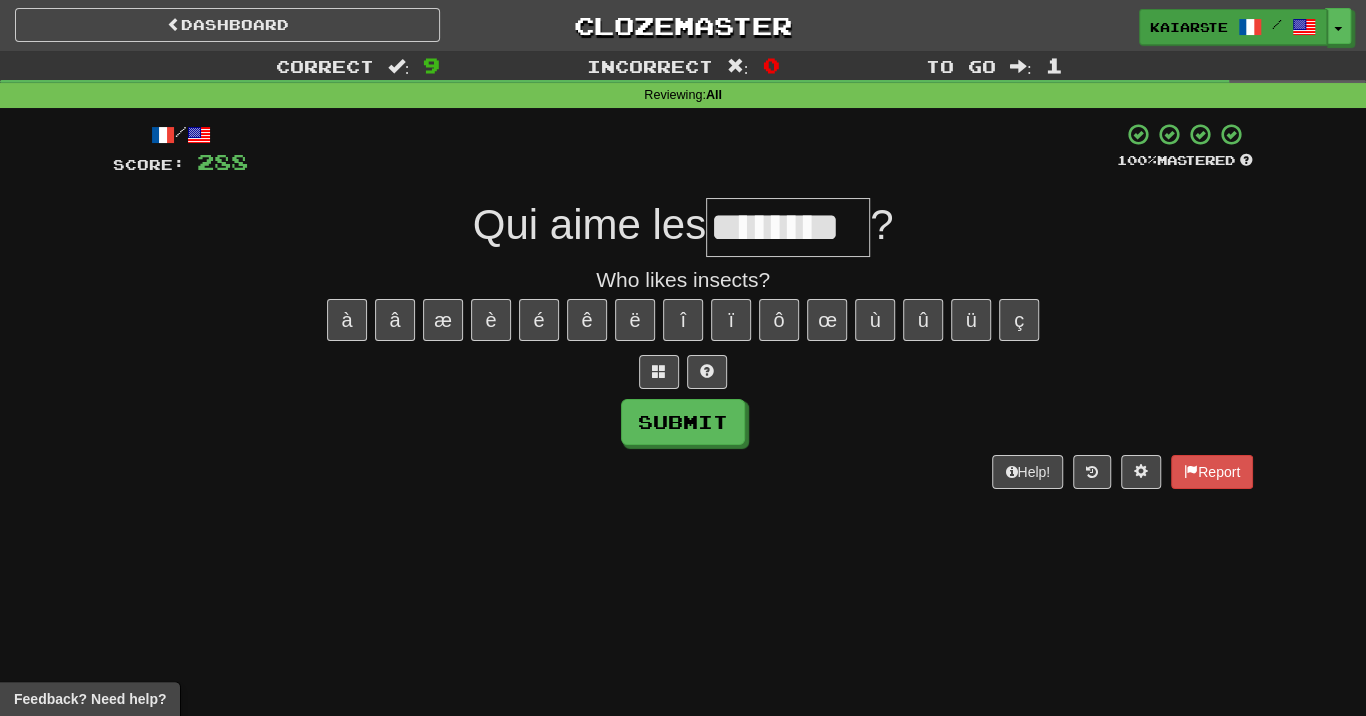 type on "********" 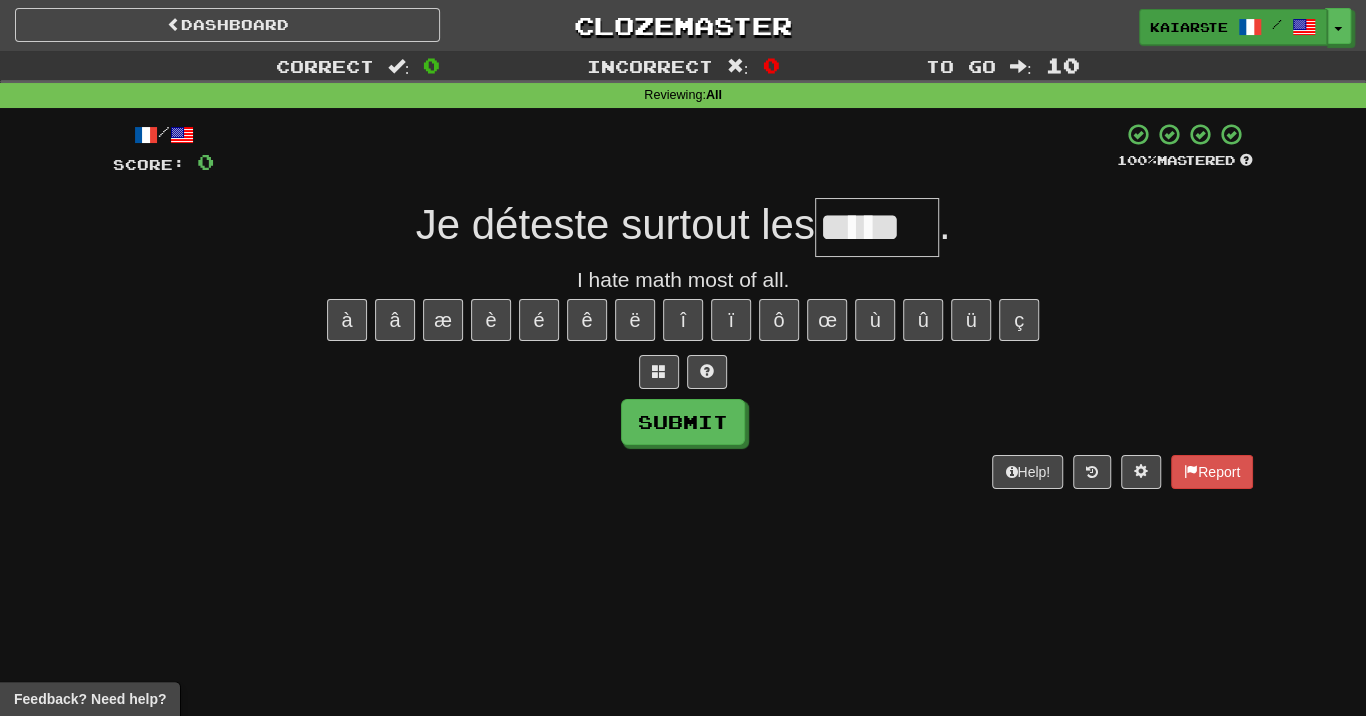 type on "*****" 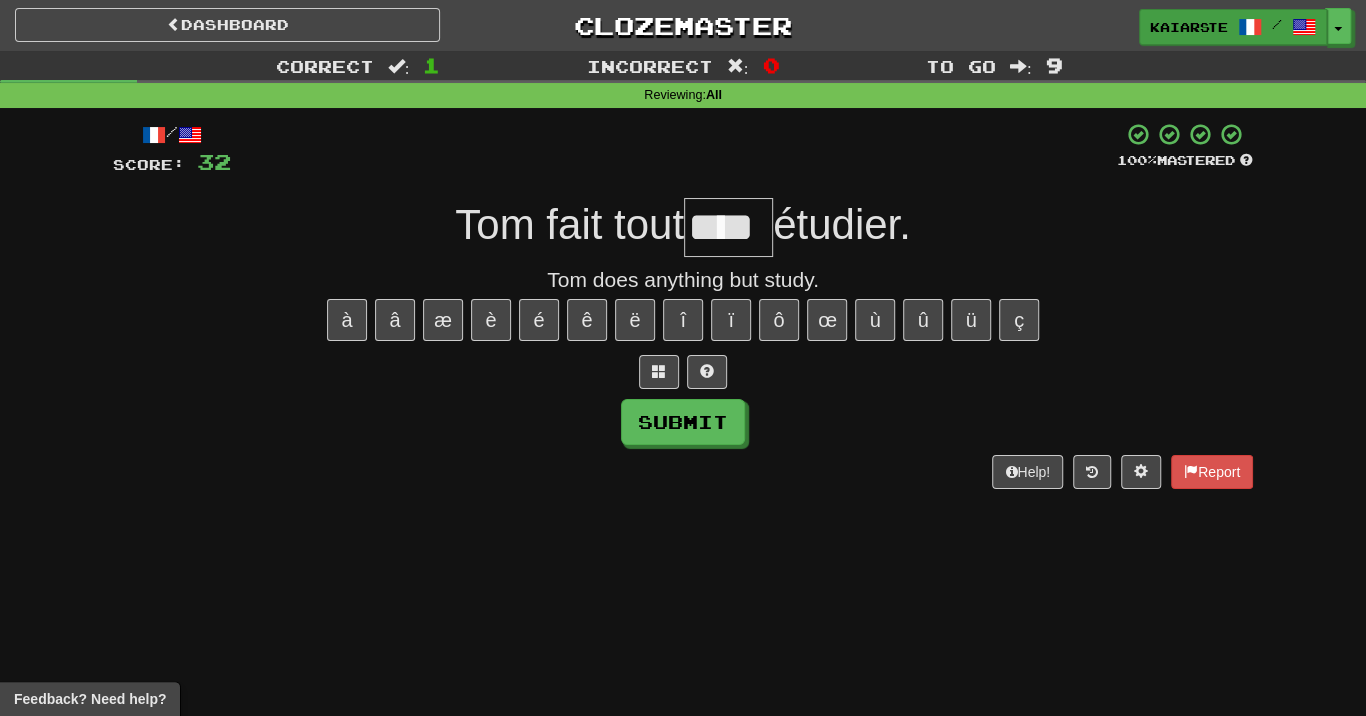 type on "****" 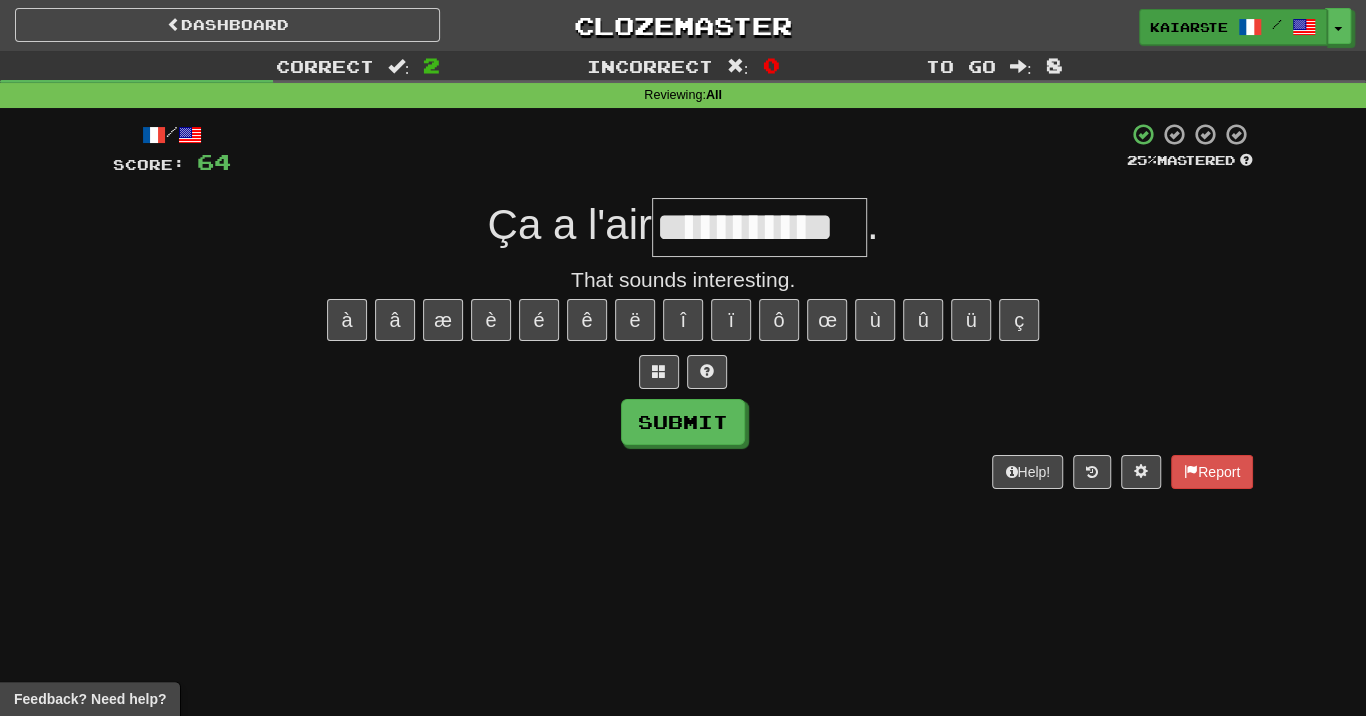 type on "**********" 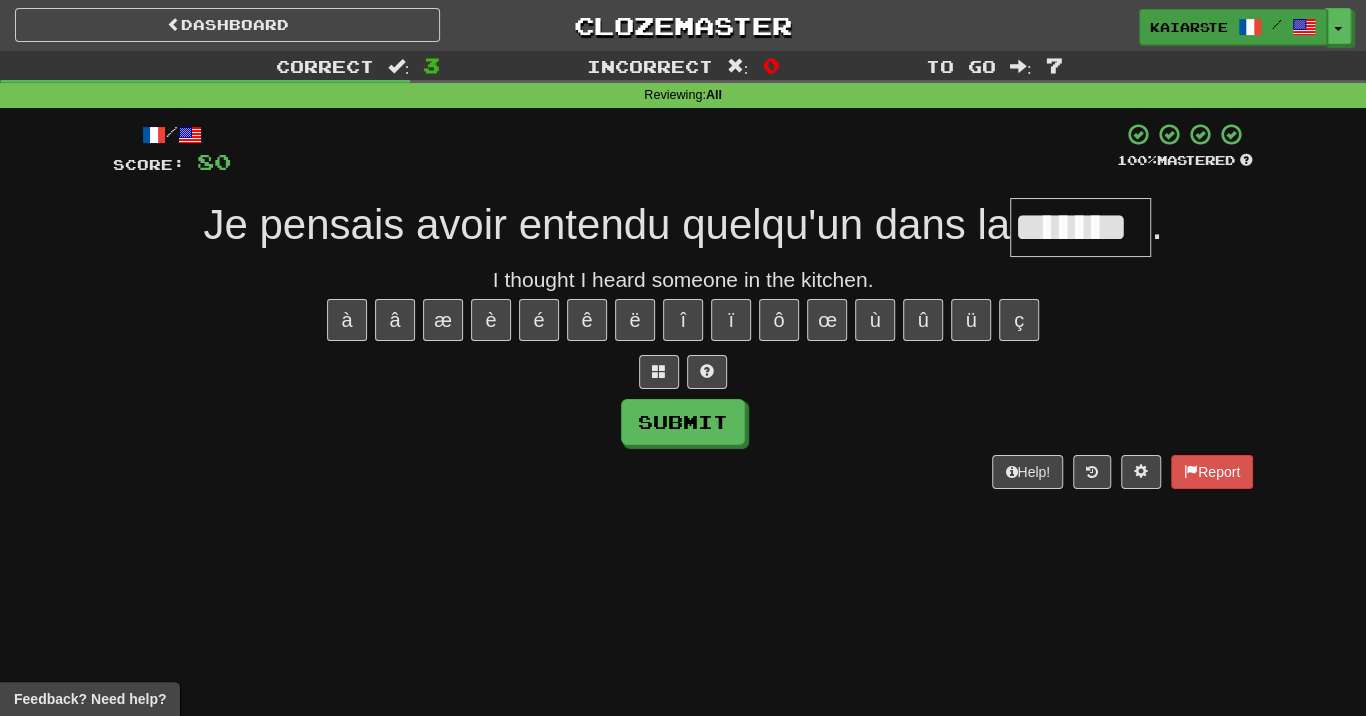 type on "*******" 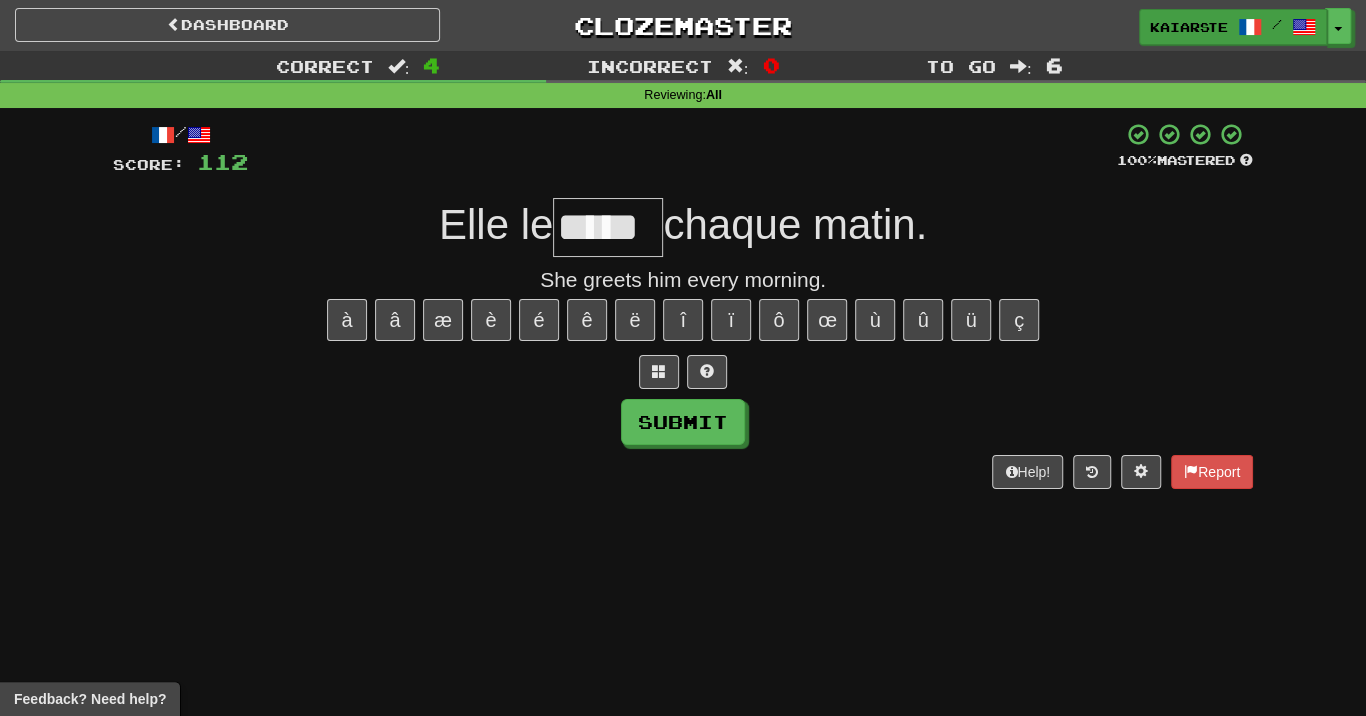 type on "*****" 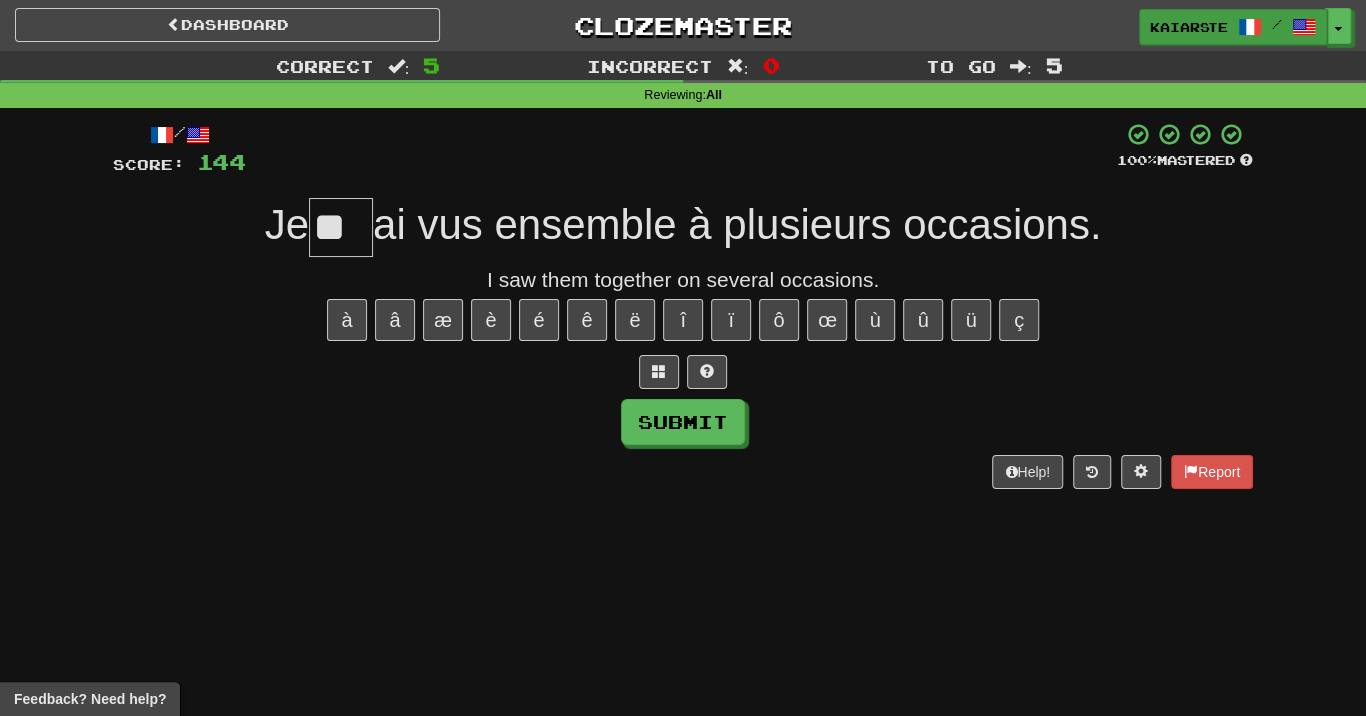 type on "*" 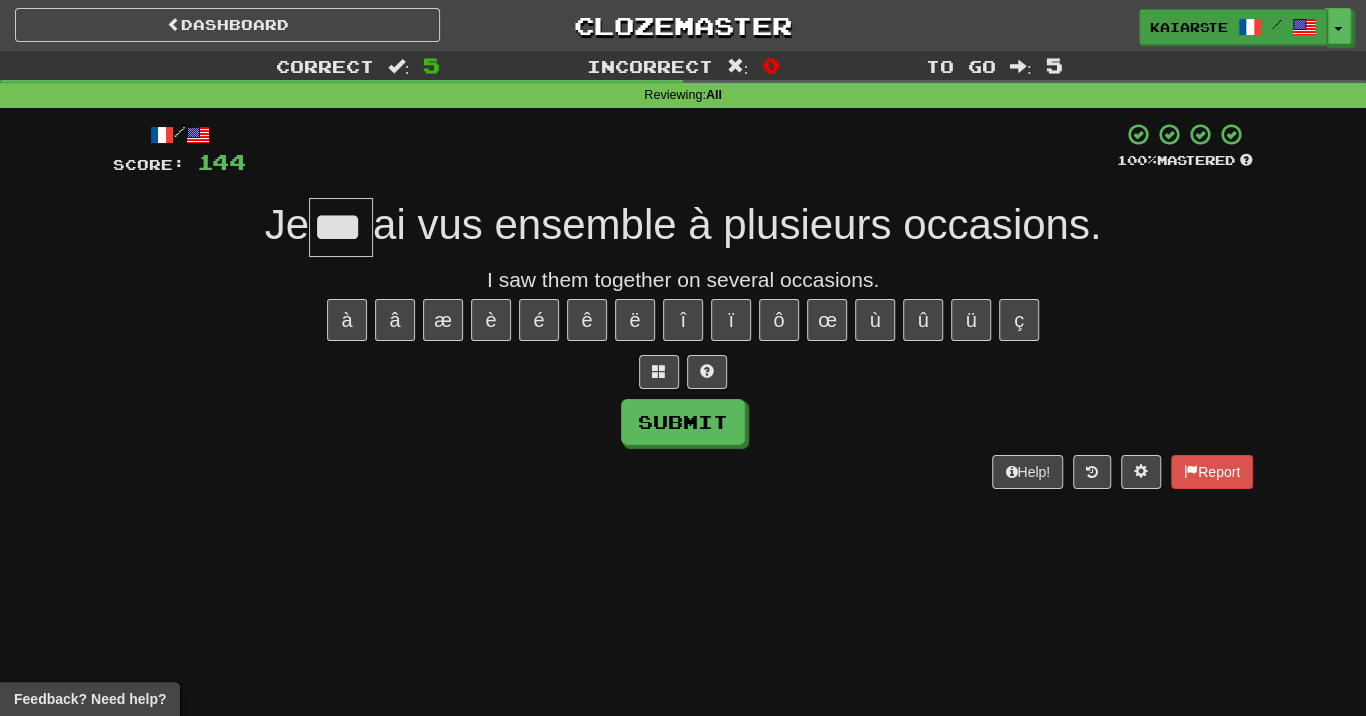 type on "***" 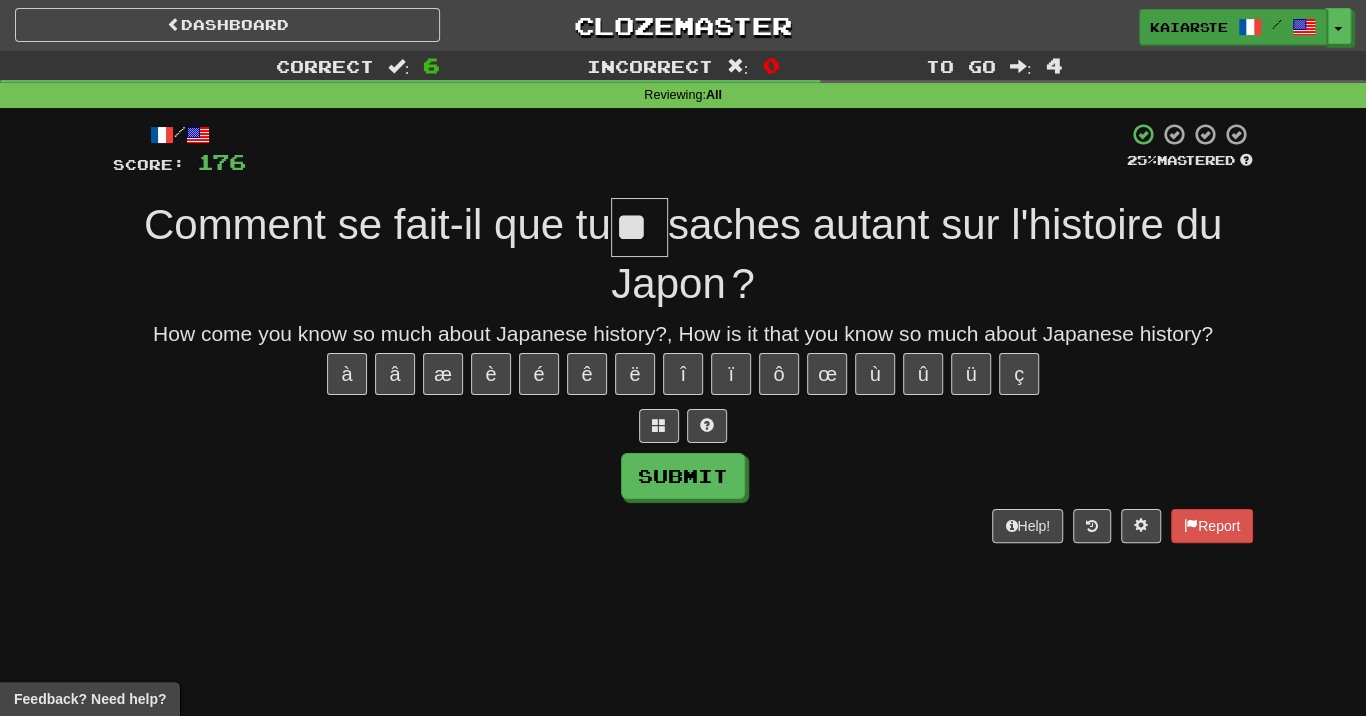 type on "**" 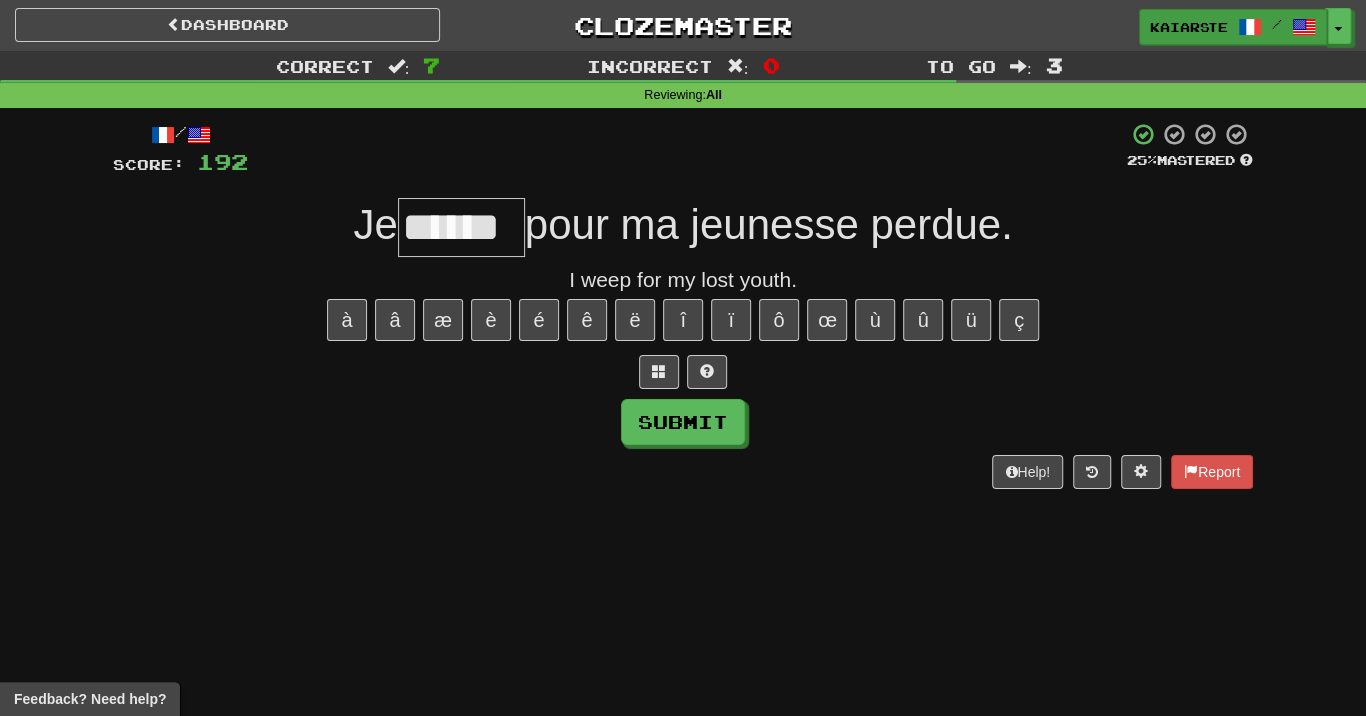 type on "******" 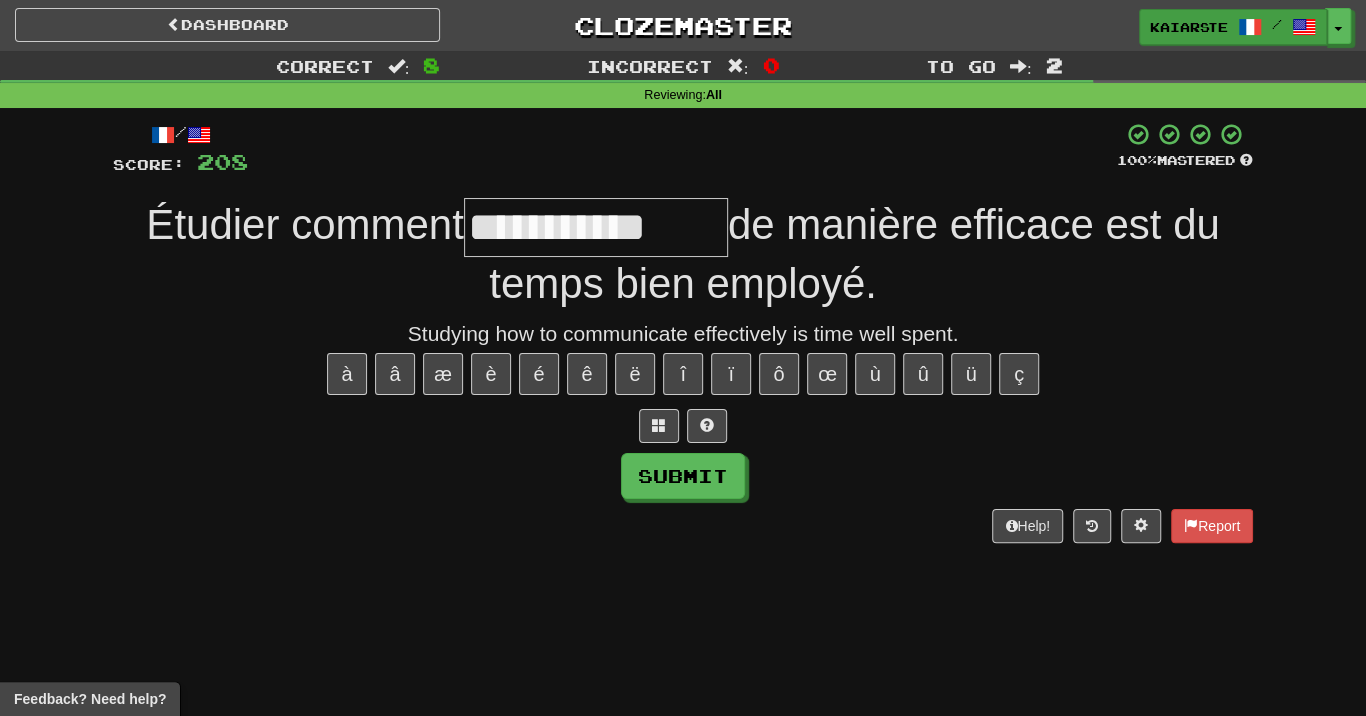 type on "**********" 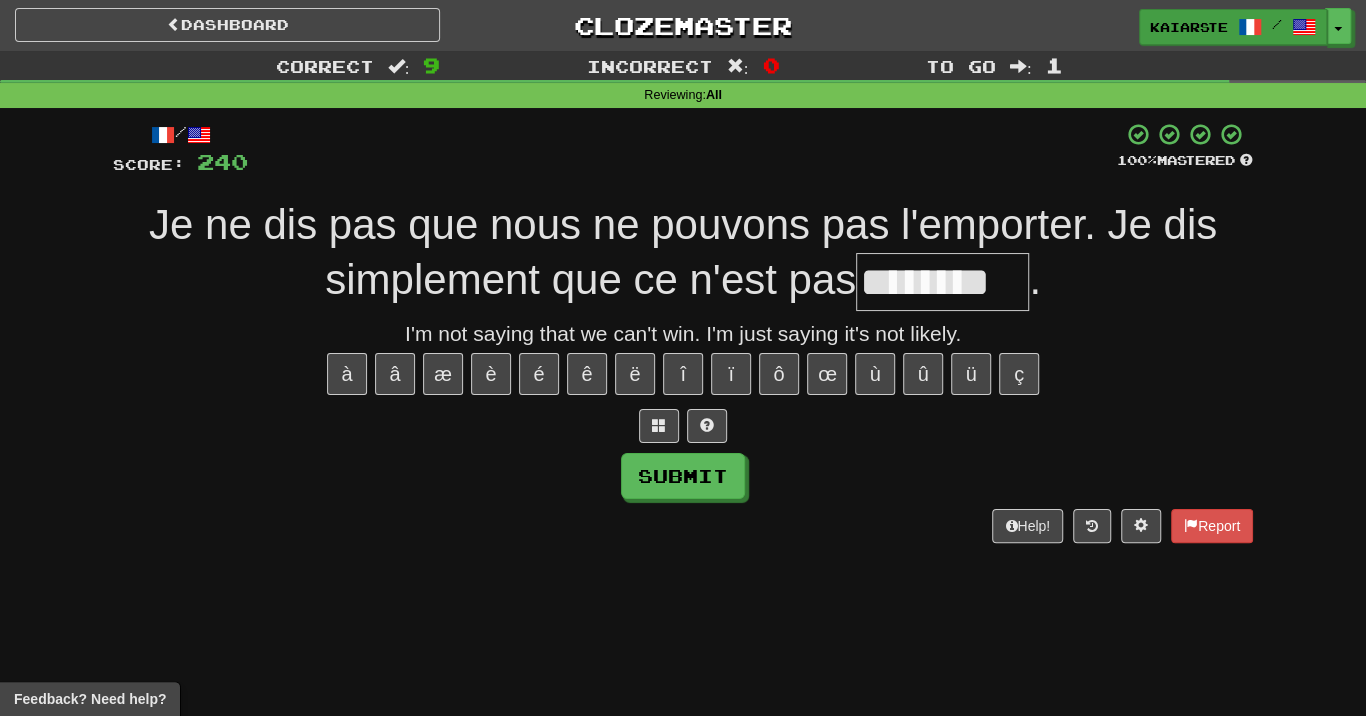 type on "********" 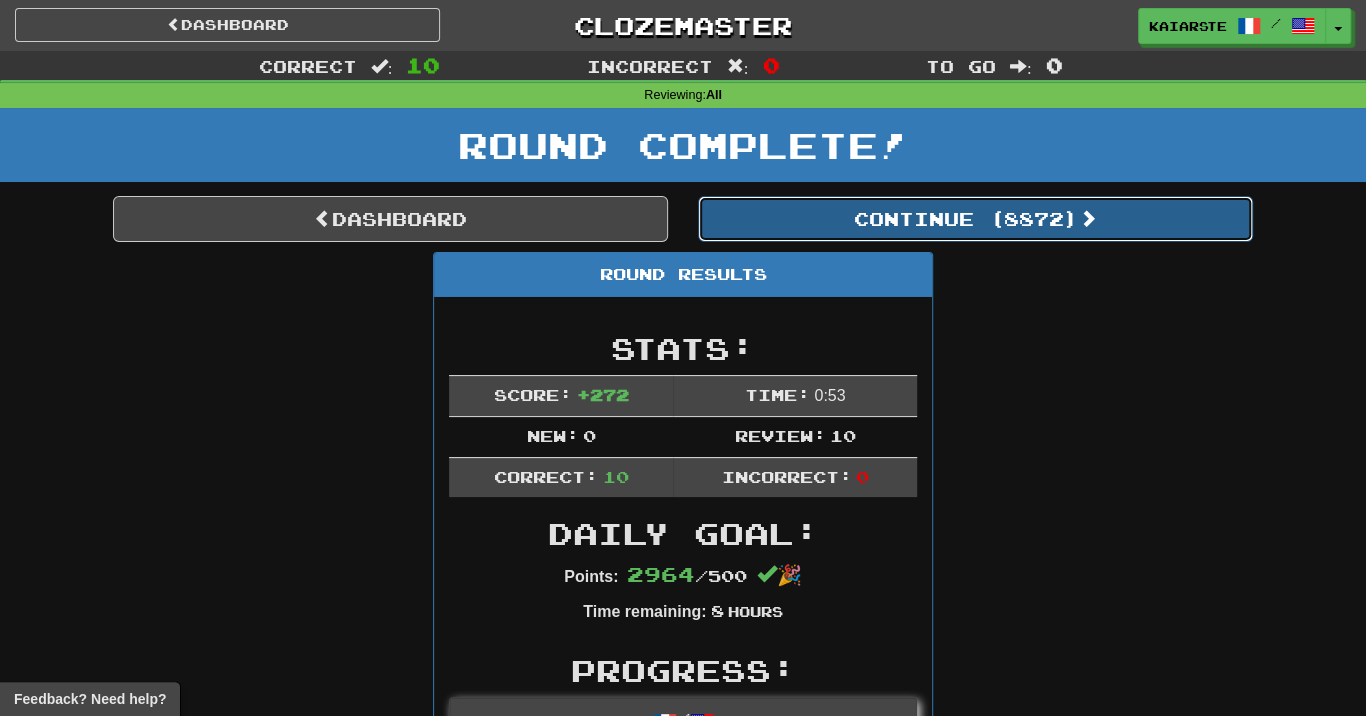 click on "Continue ( 8872 )" at bounding box center (975, 219) 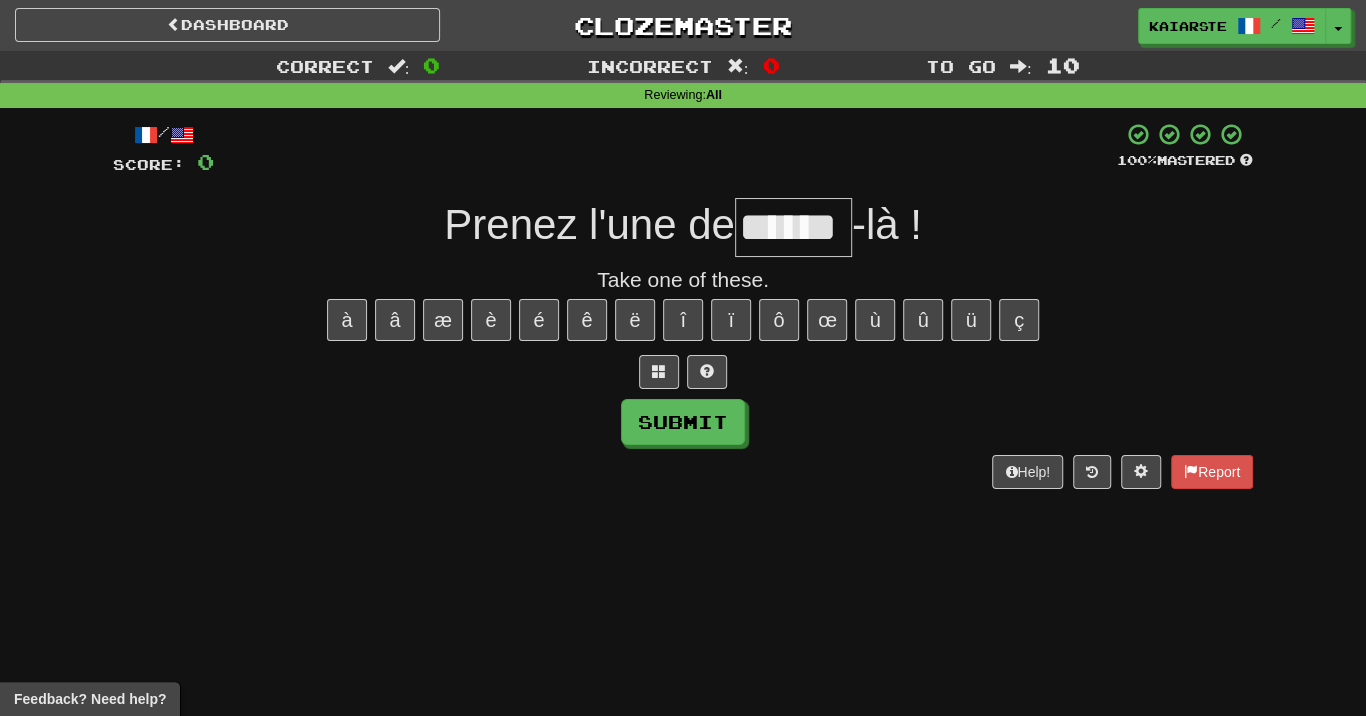 type on "******" 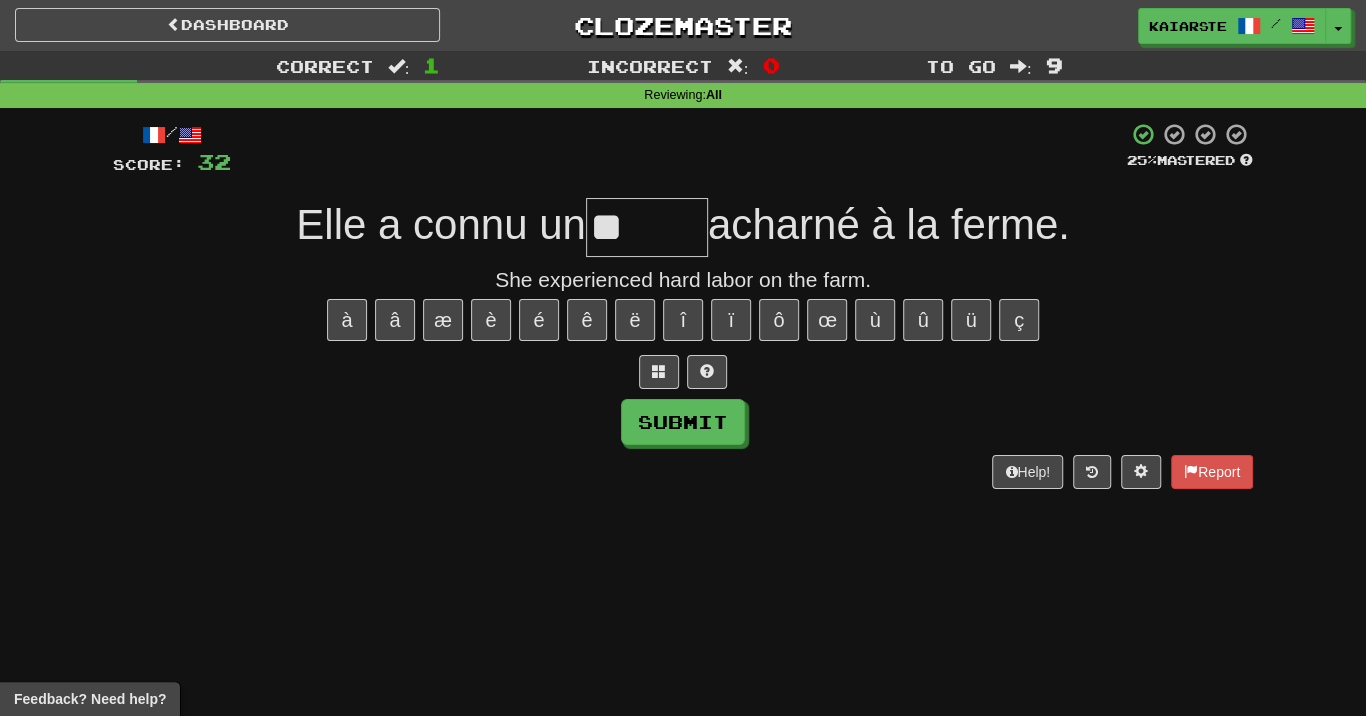 type on "*" 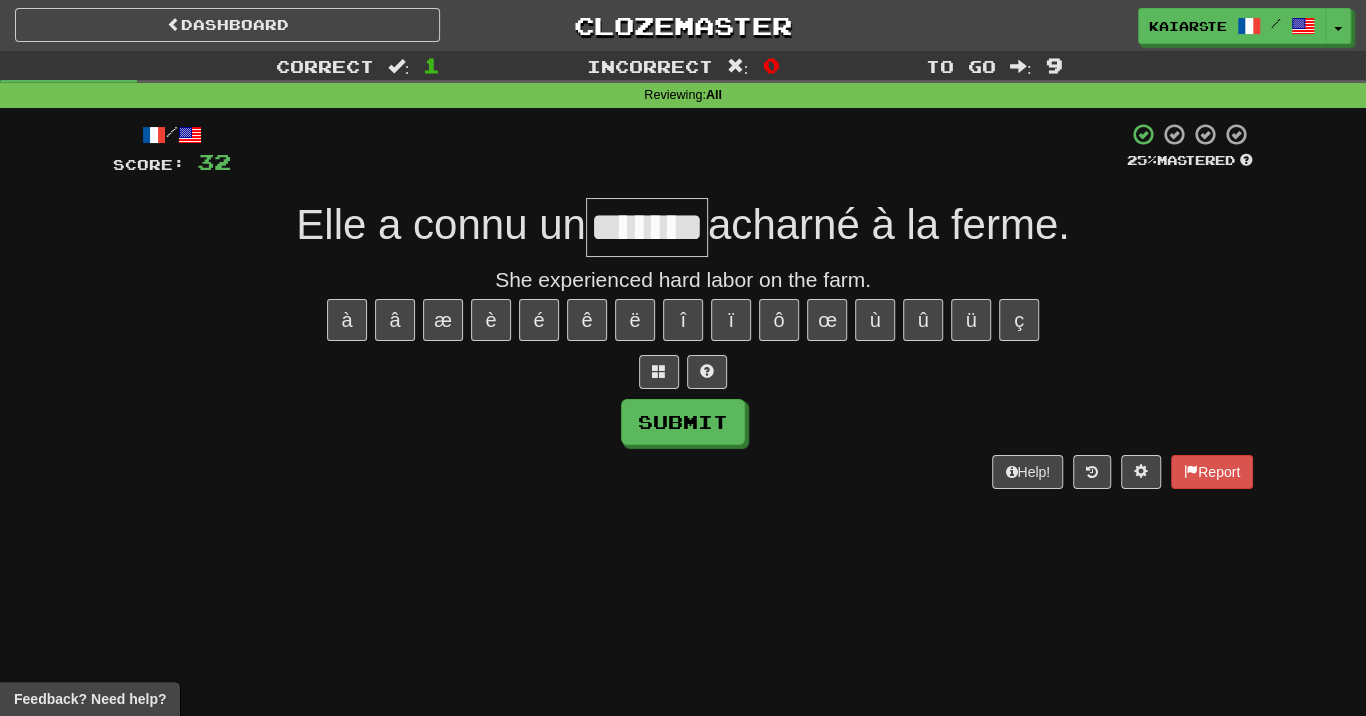 type on "*******" 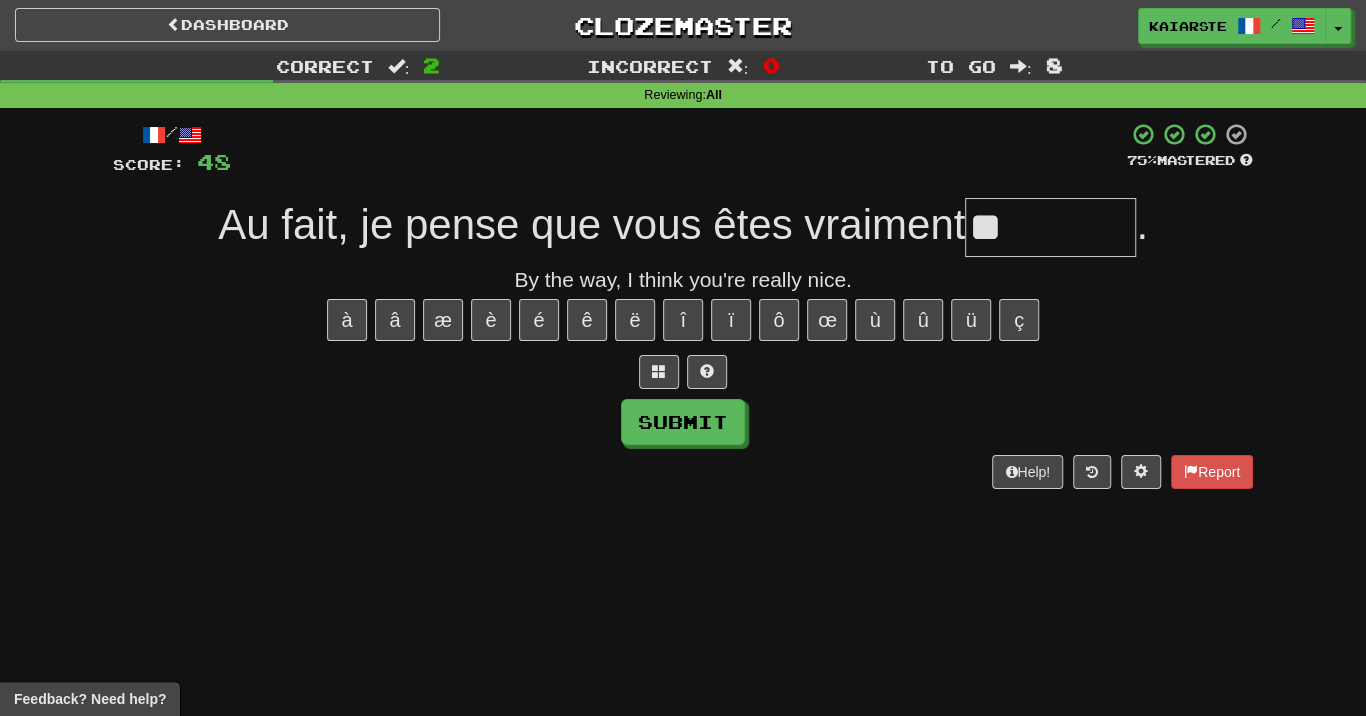 type on "*" 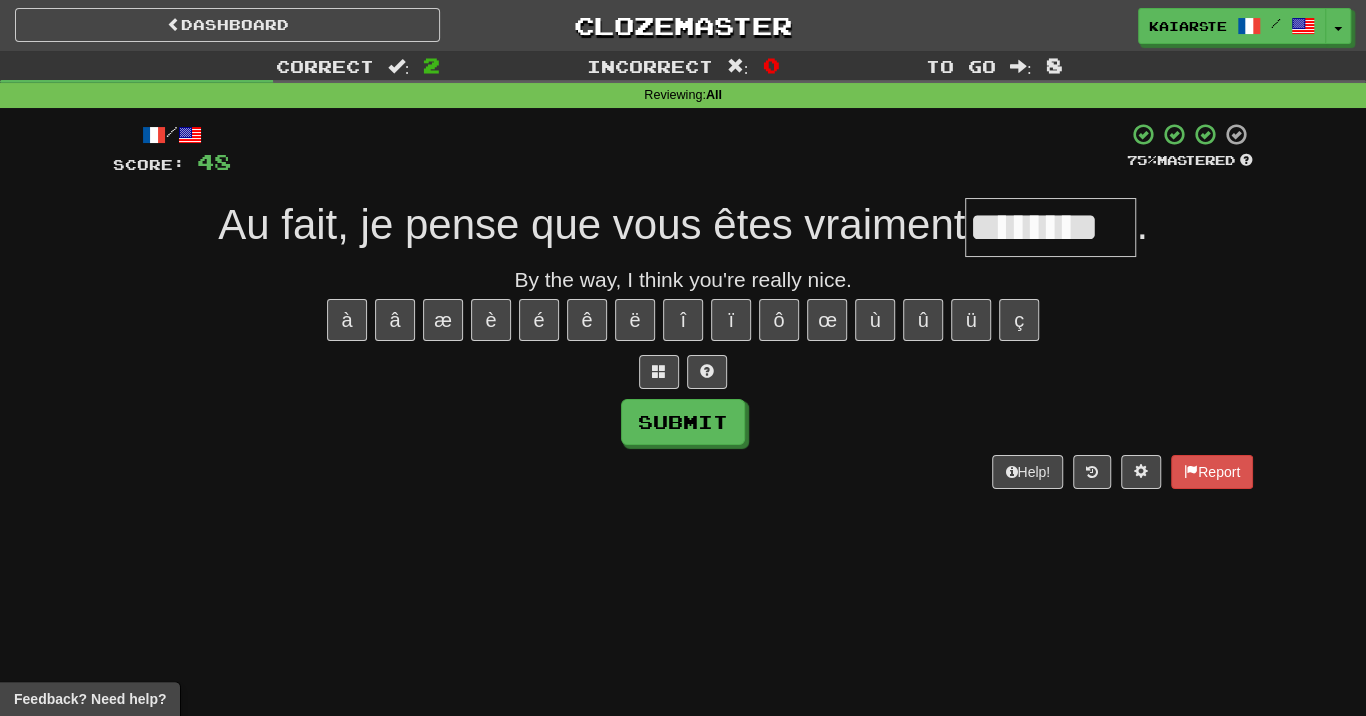 type on "********" 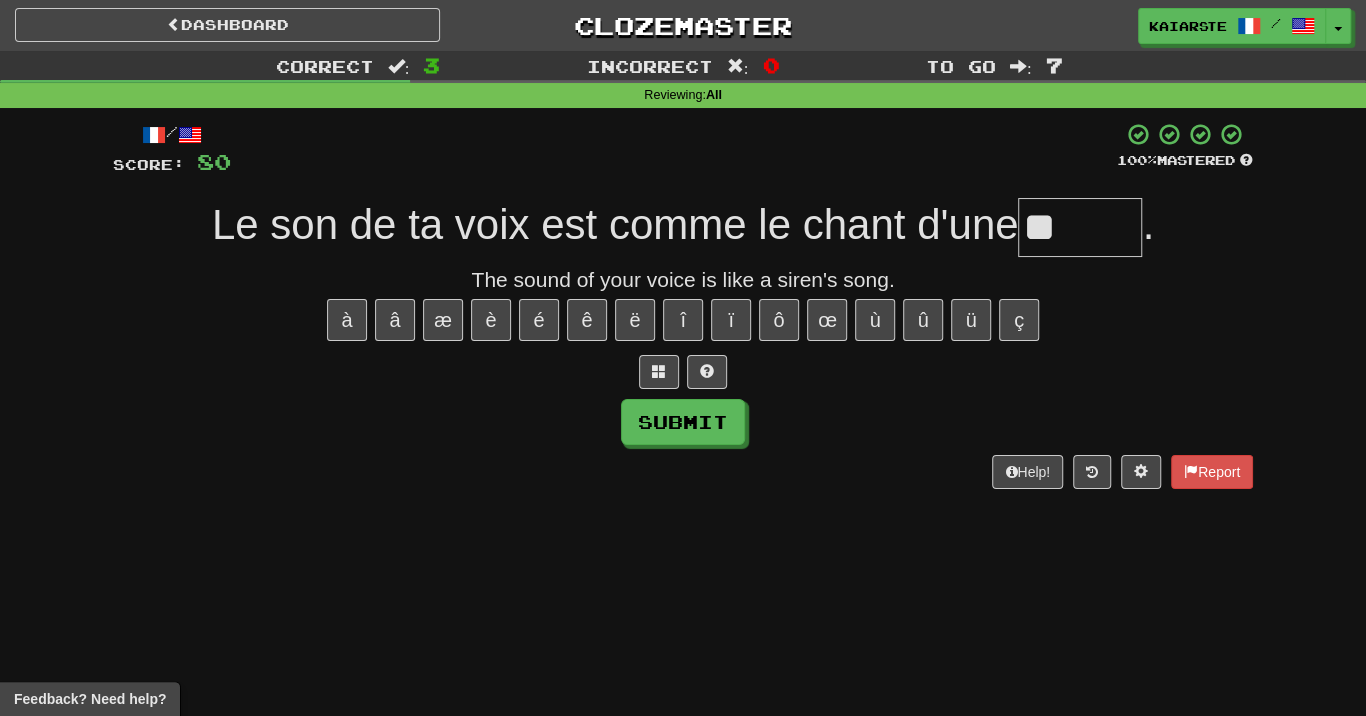 type on "*" 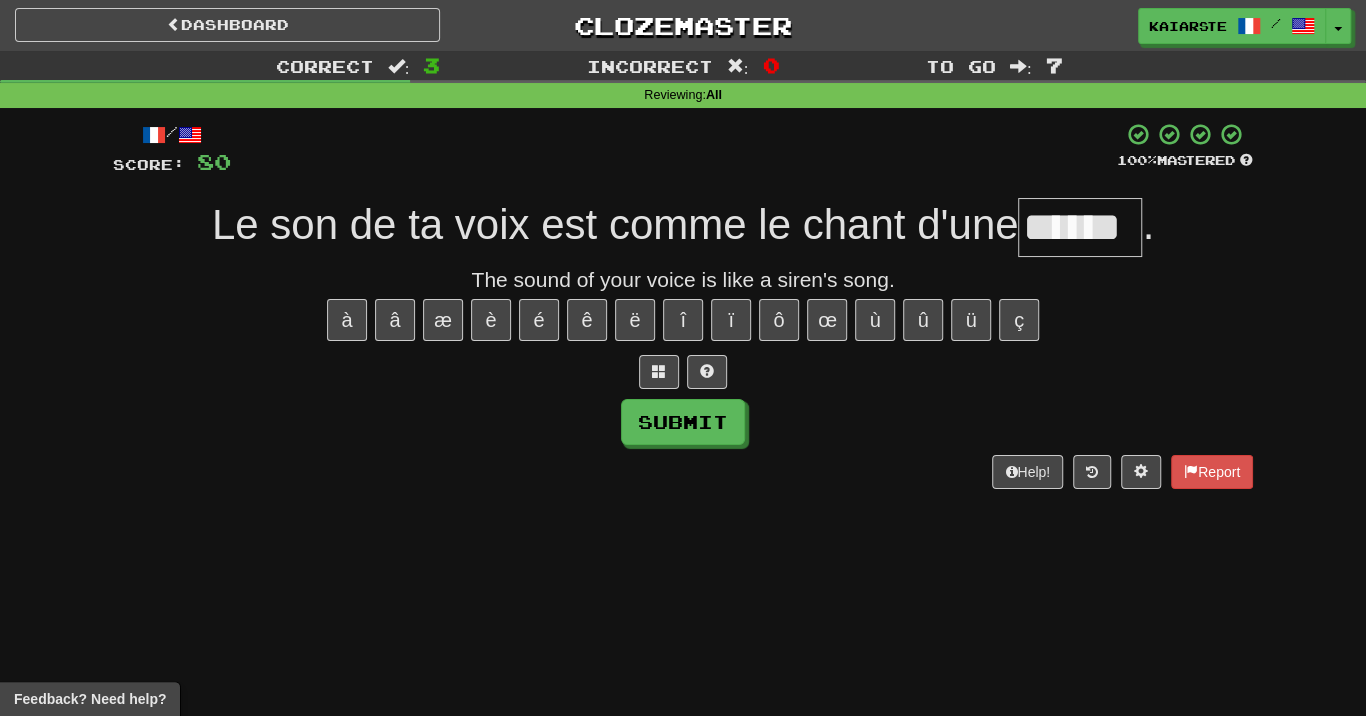 type on "******" 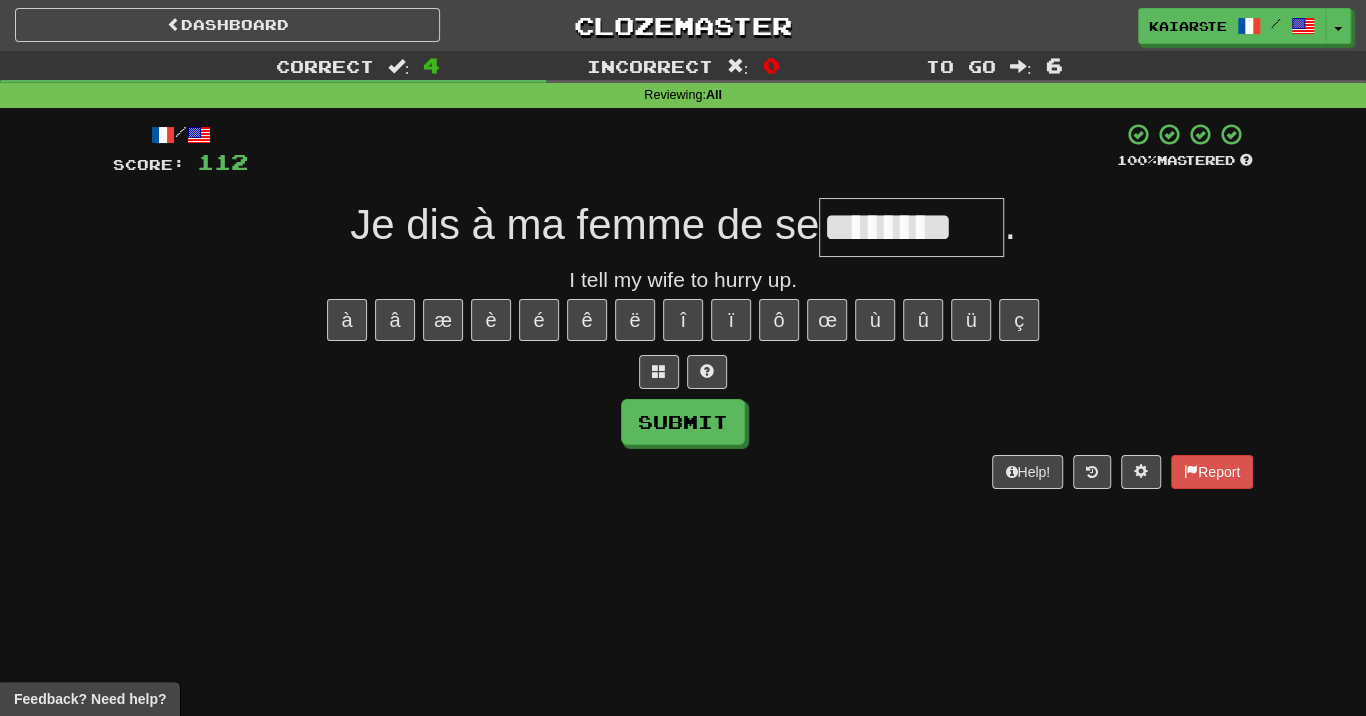 type on "********" 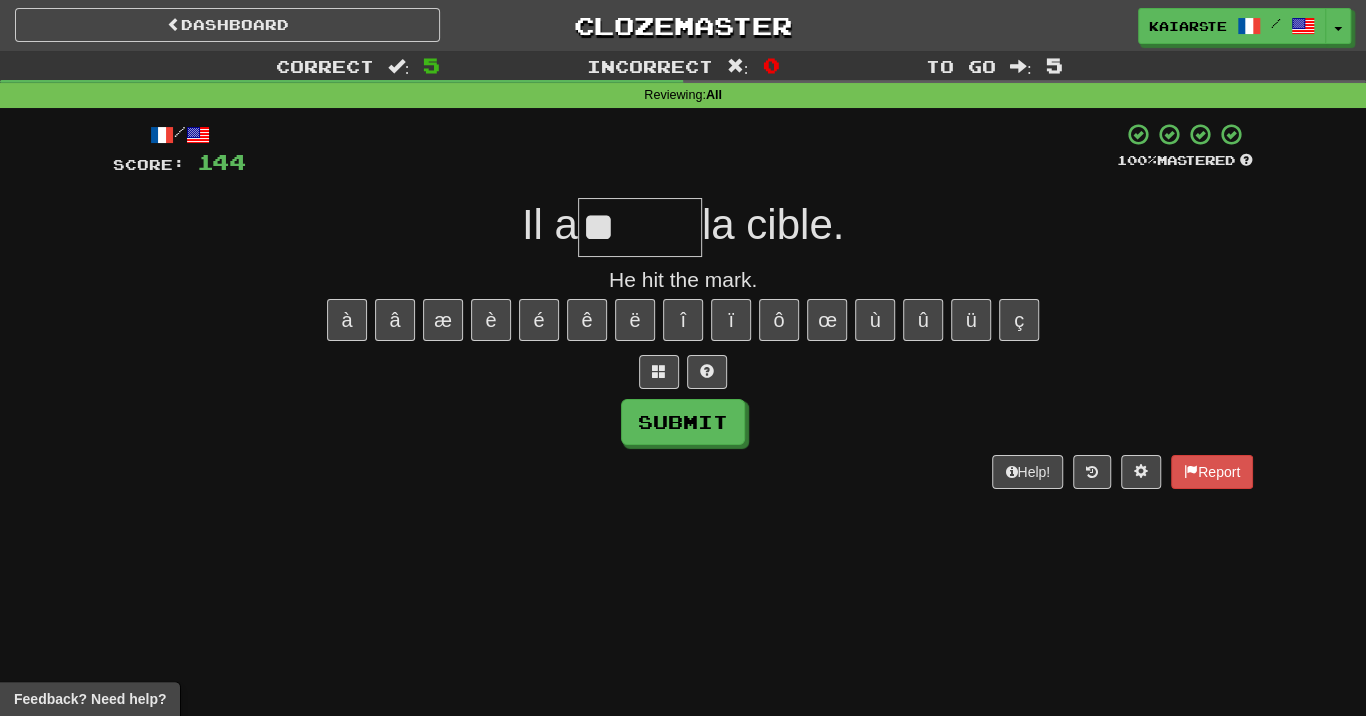 type on "*" 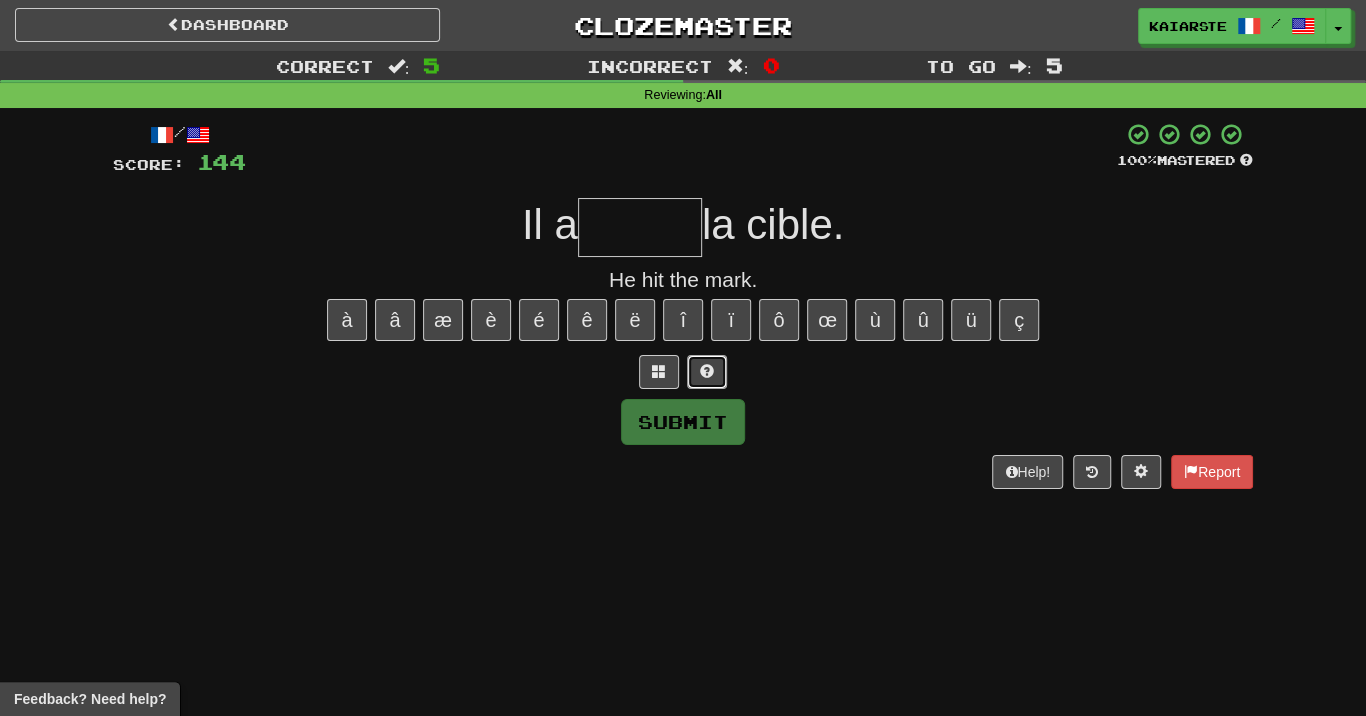 click at bounding box center (707, 371) 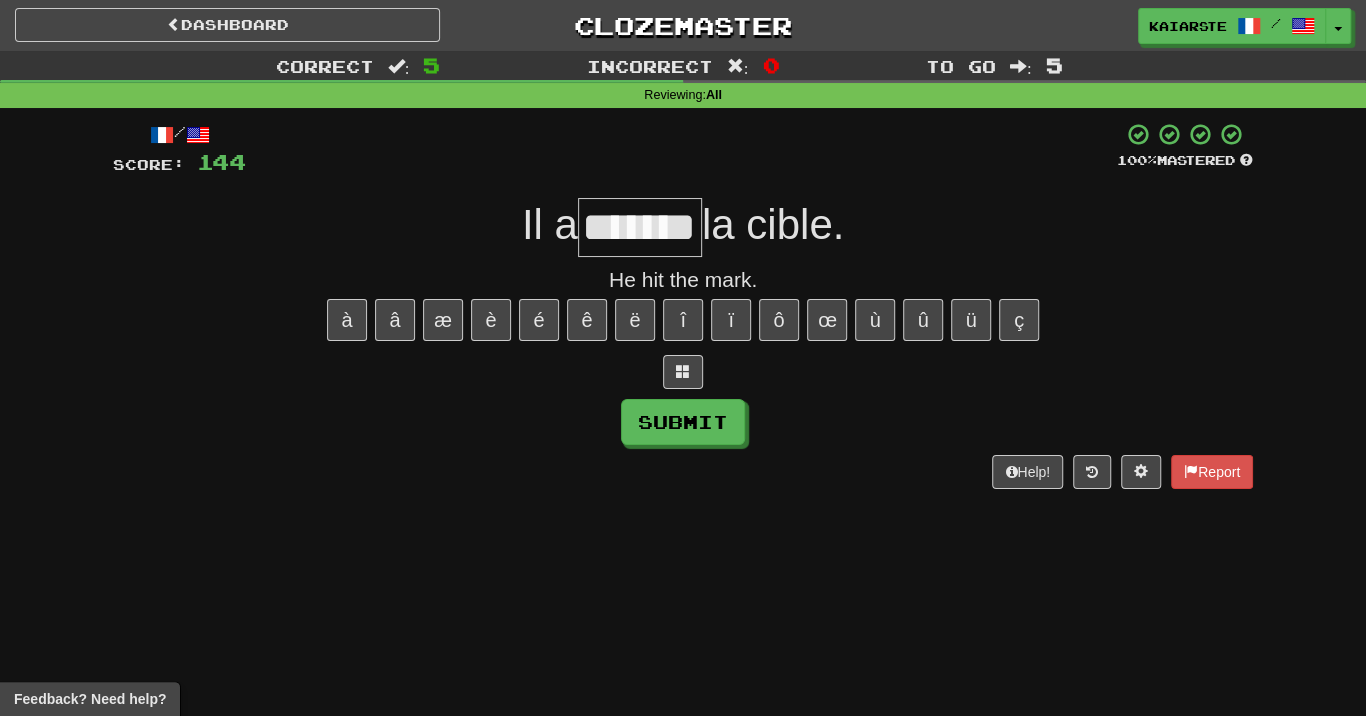 type on "*******" 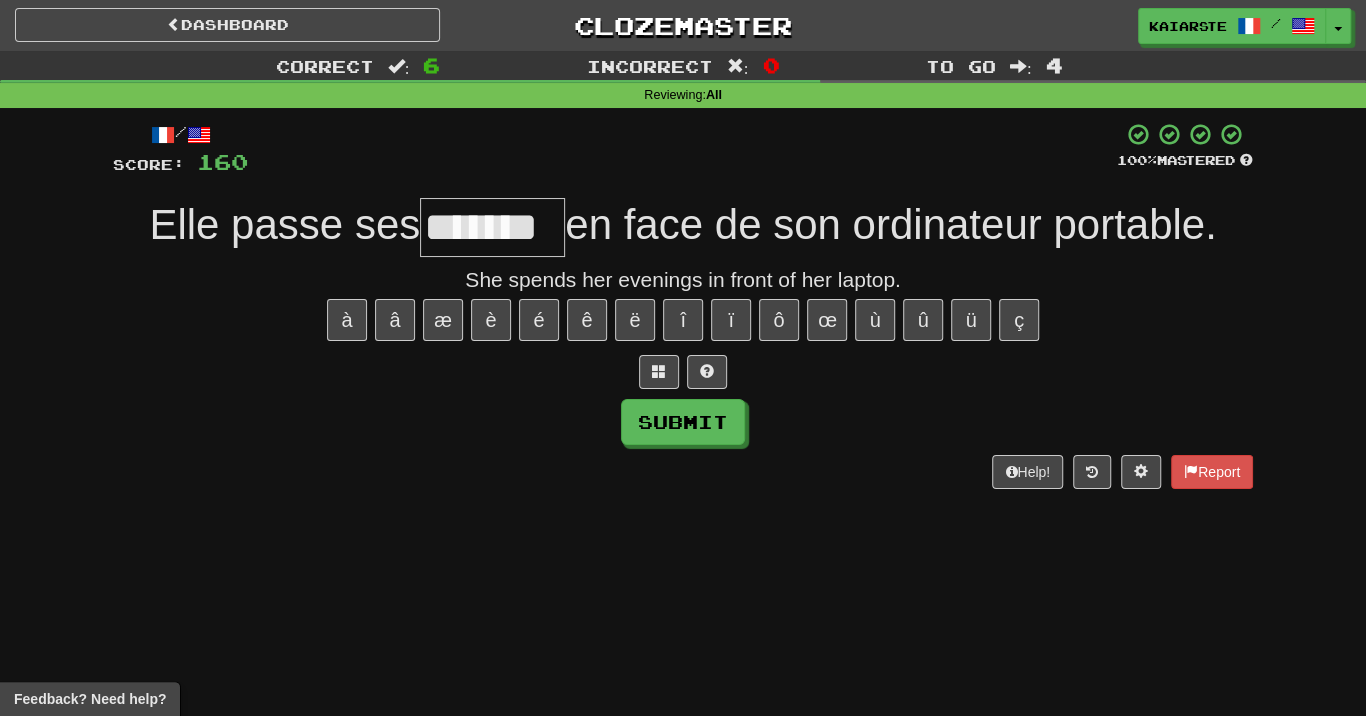 type on "*******" 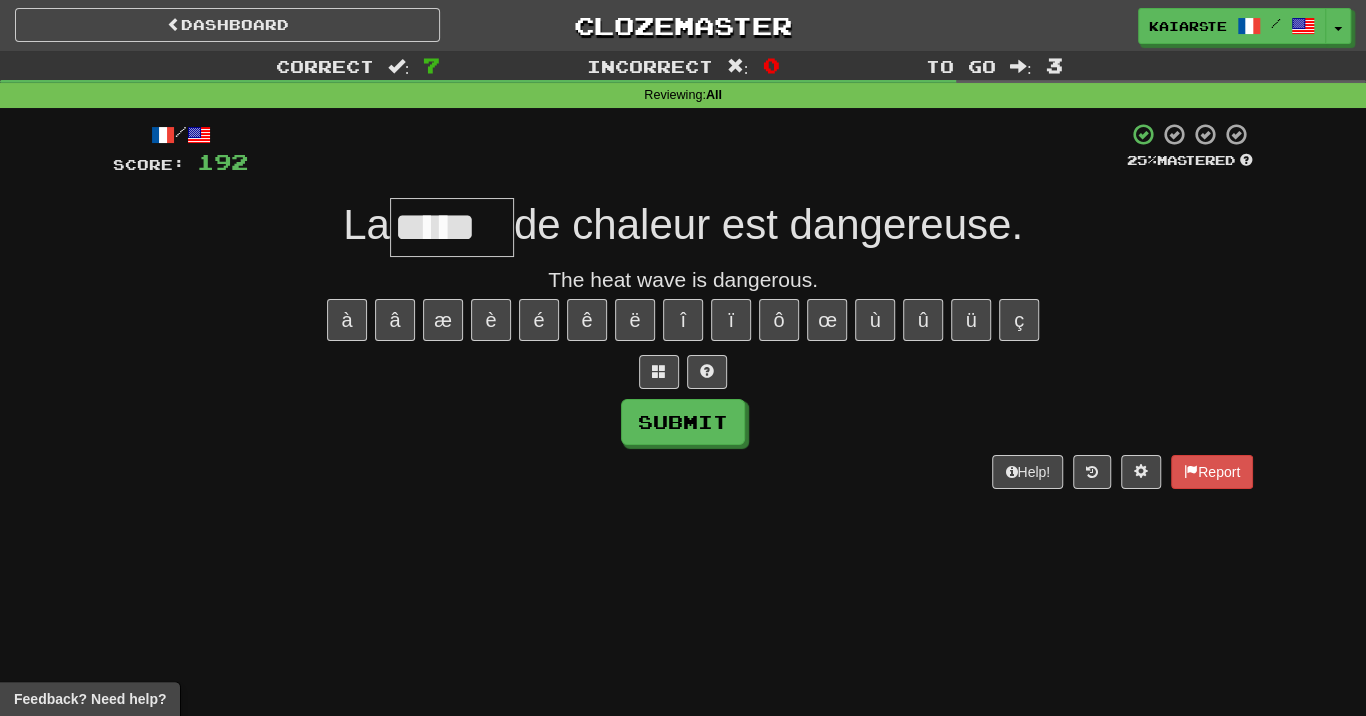 type on "*****" 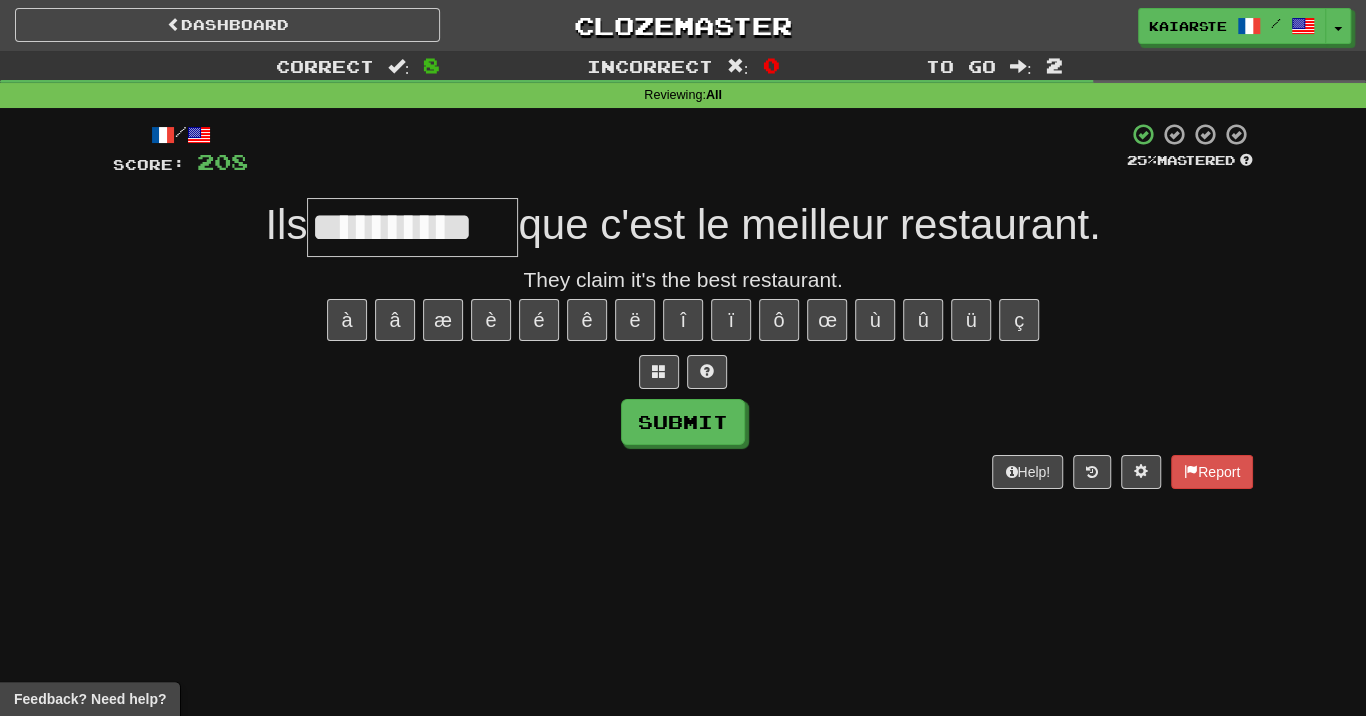 type on "**********" 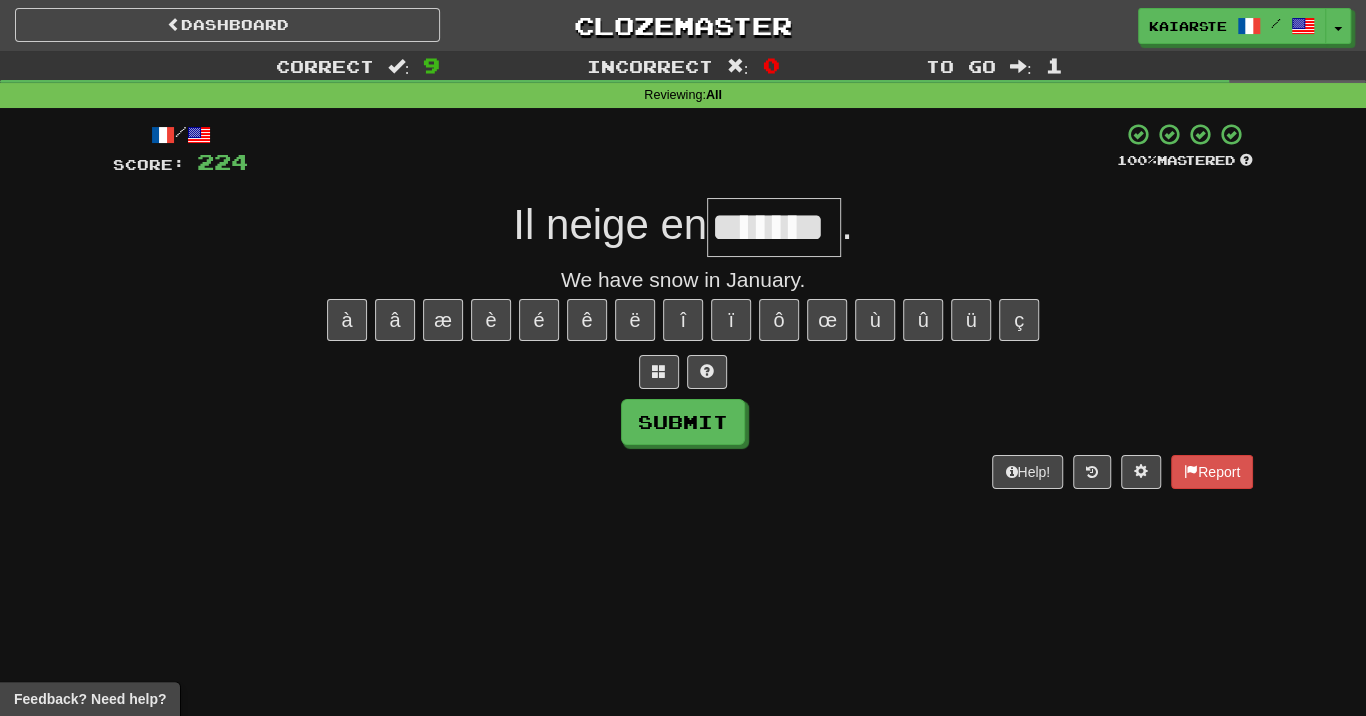 type on "*******" 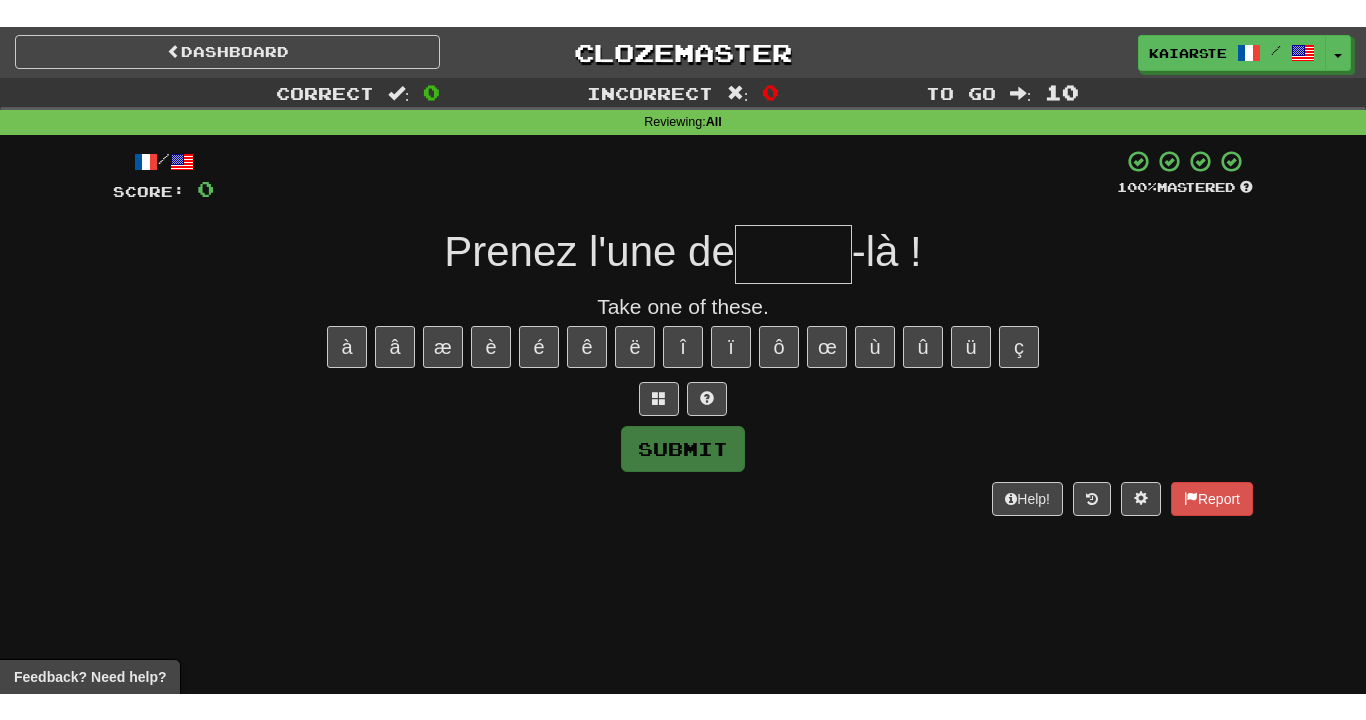 scroll, scrollTop: 0, scrollLeft: 0, axis: both 